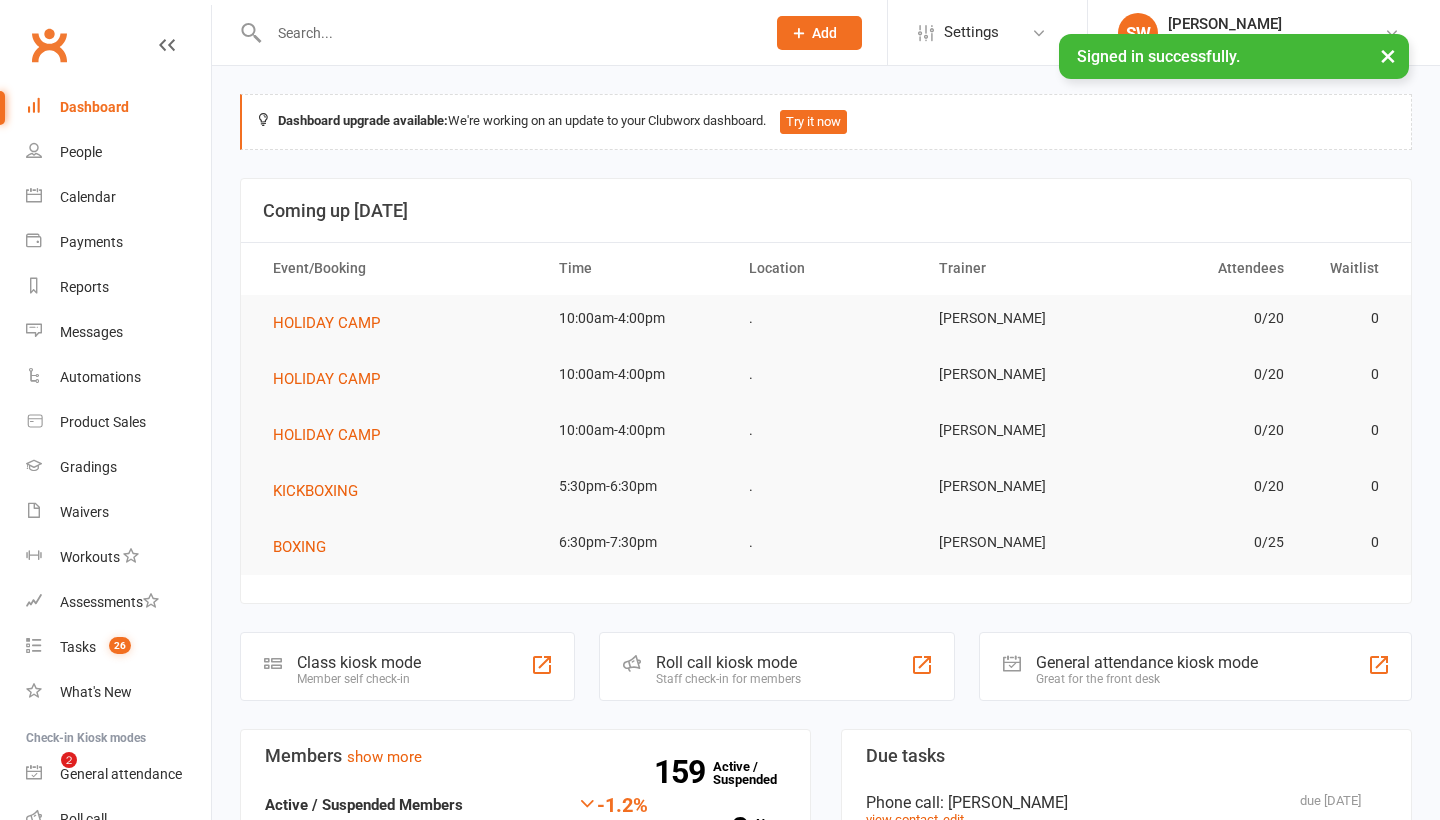 scroll, scrollTop: 0, scrollLeft: 0, axis: both 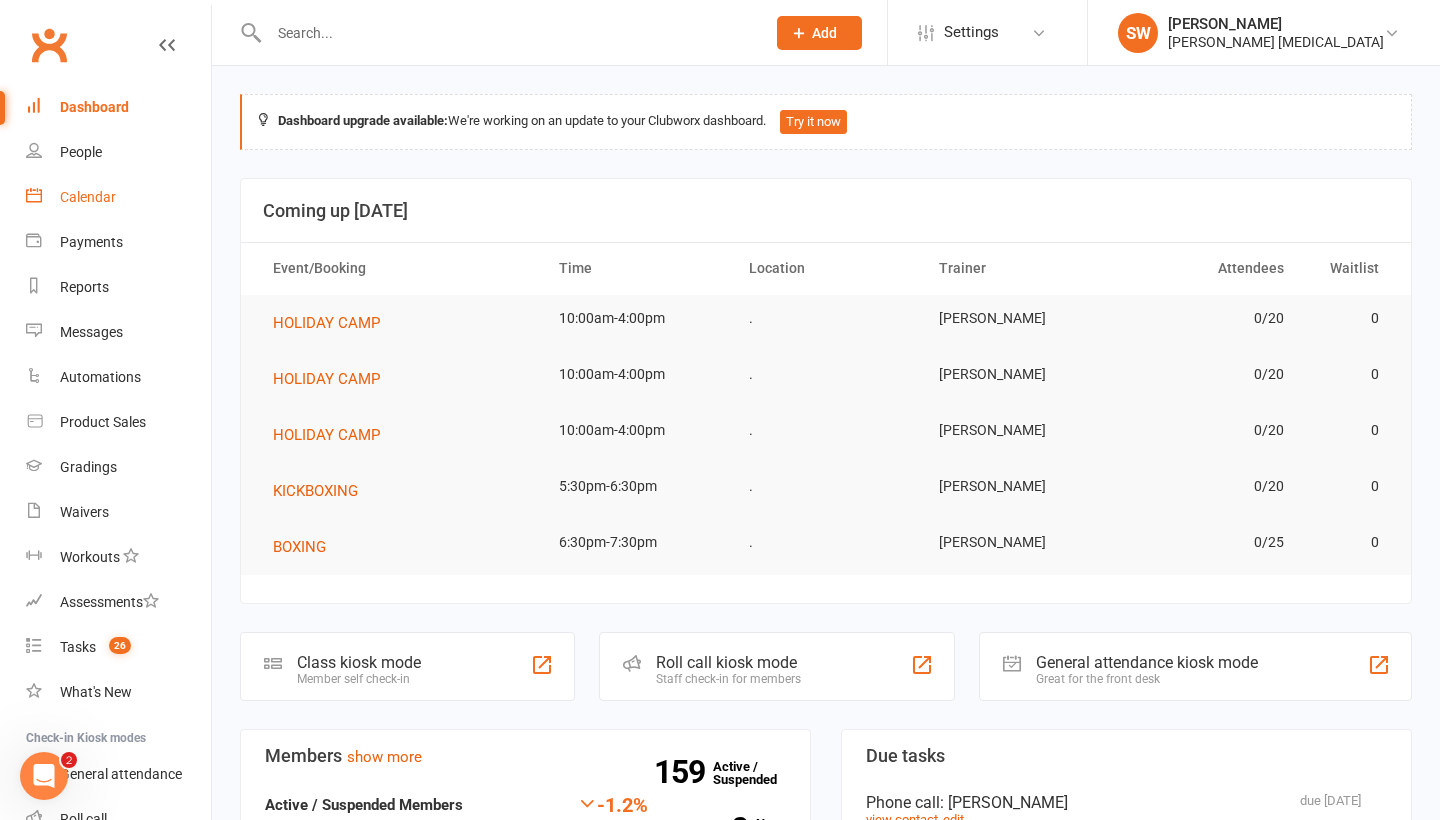 click on "Calendar" at bounding box center [118, 197] 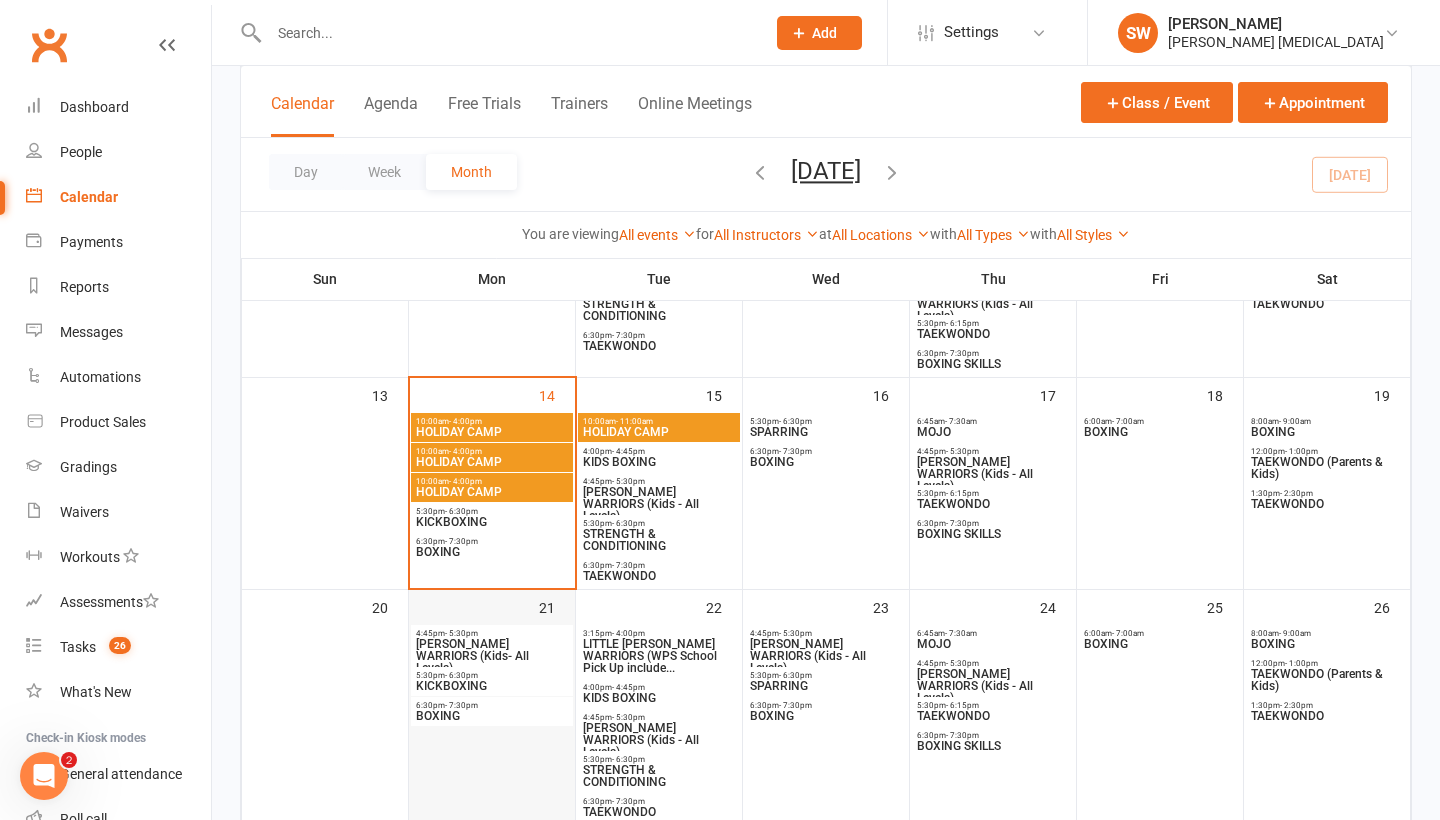 scroll, scrollTop: 474, scrollLeft: 0, axis: vertical 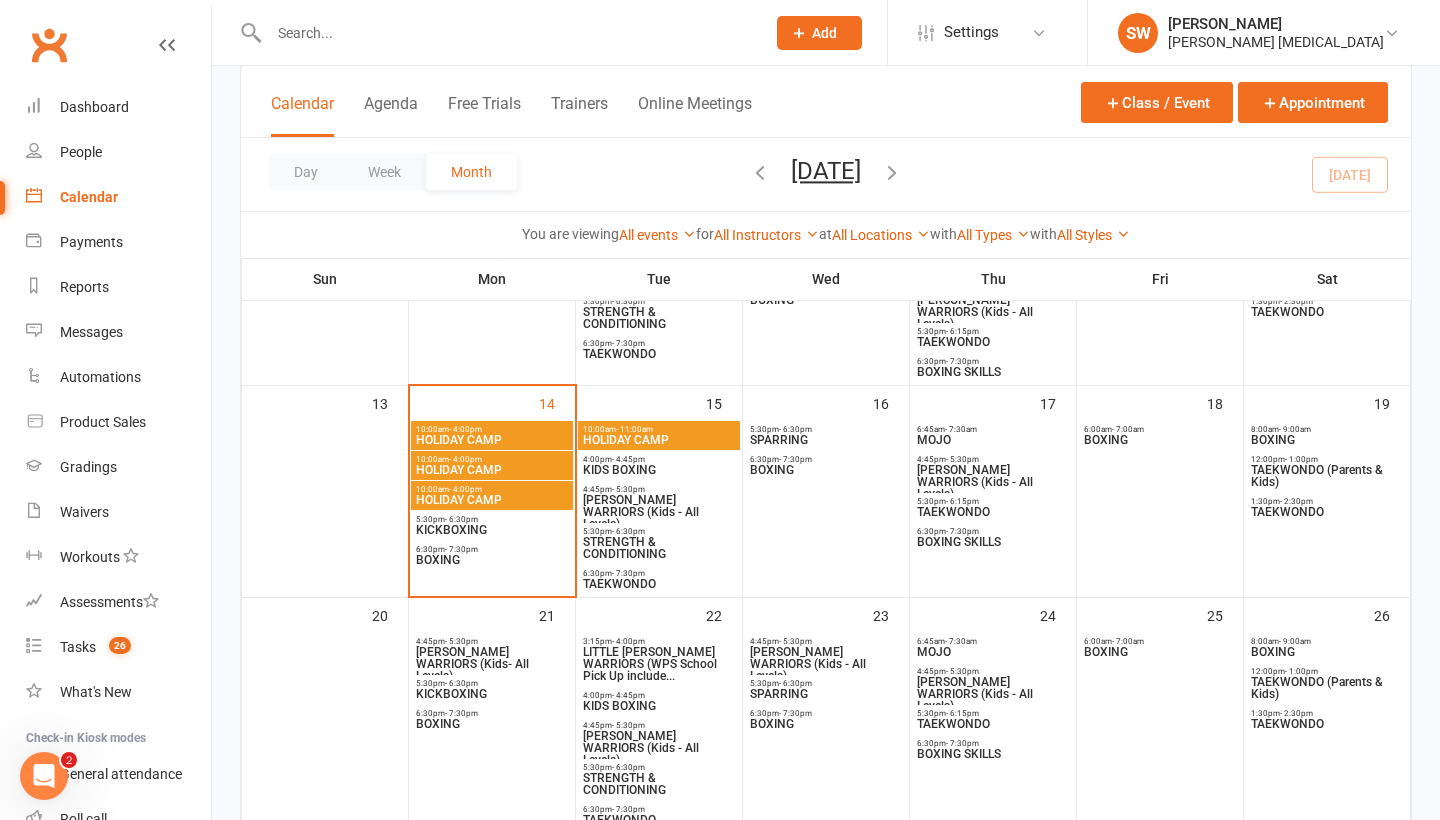click on "HOLIDAY CAMP" at bounding box center (492, 500) 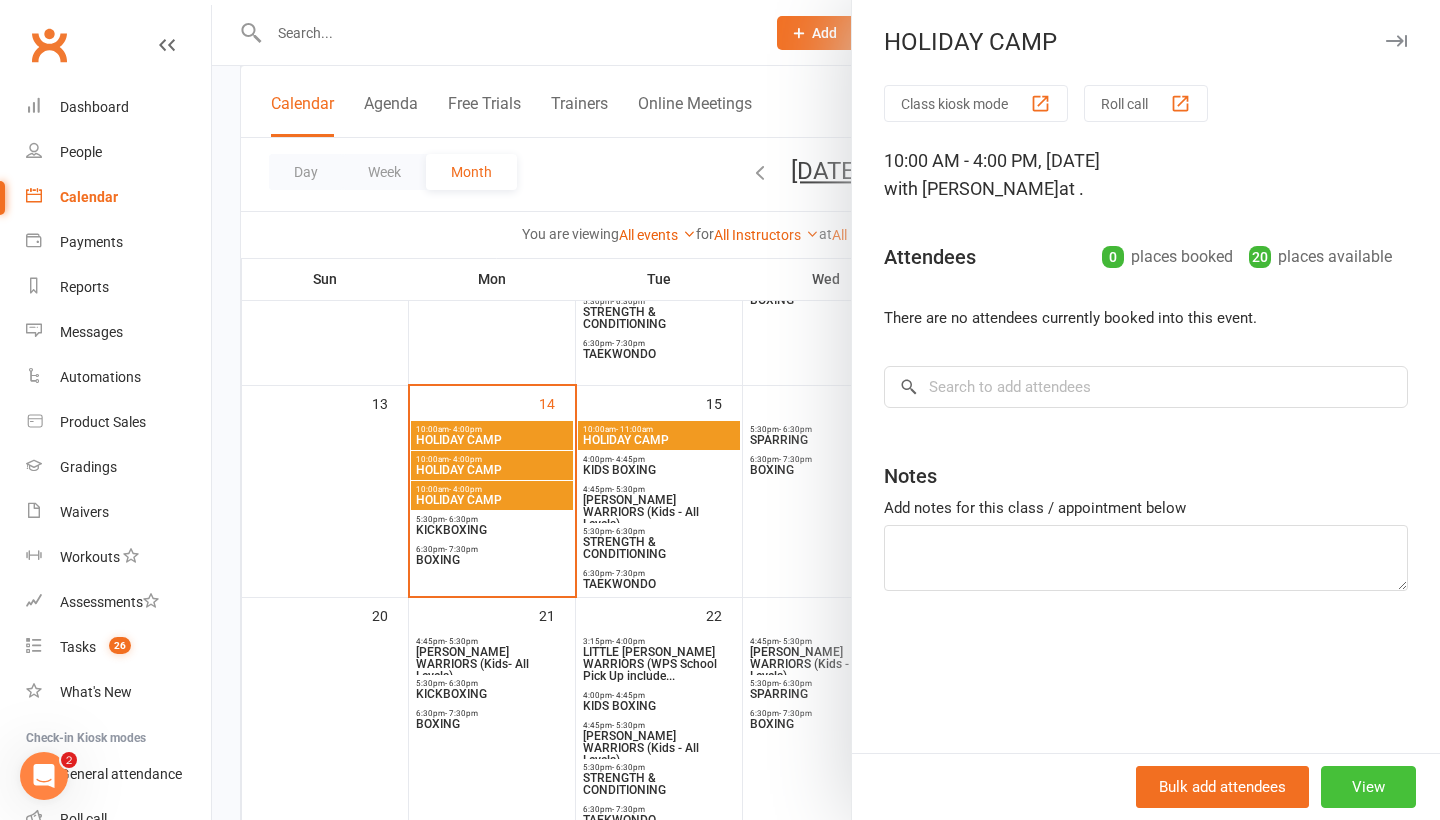 click on "View" at bounding box center [1368, 787] 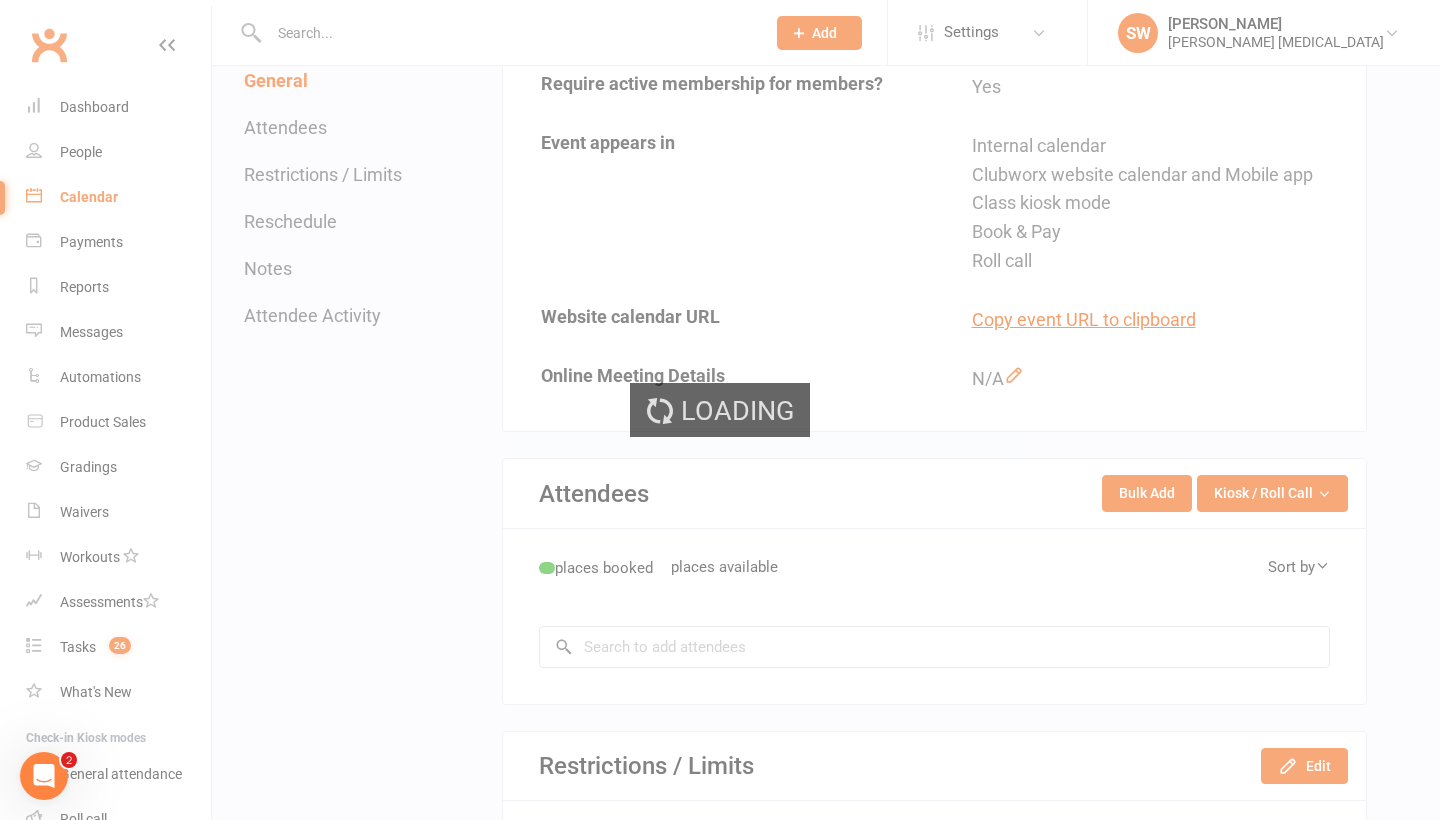 scroll, scrollTop: 0, scrollLeft: 0, axis: both 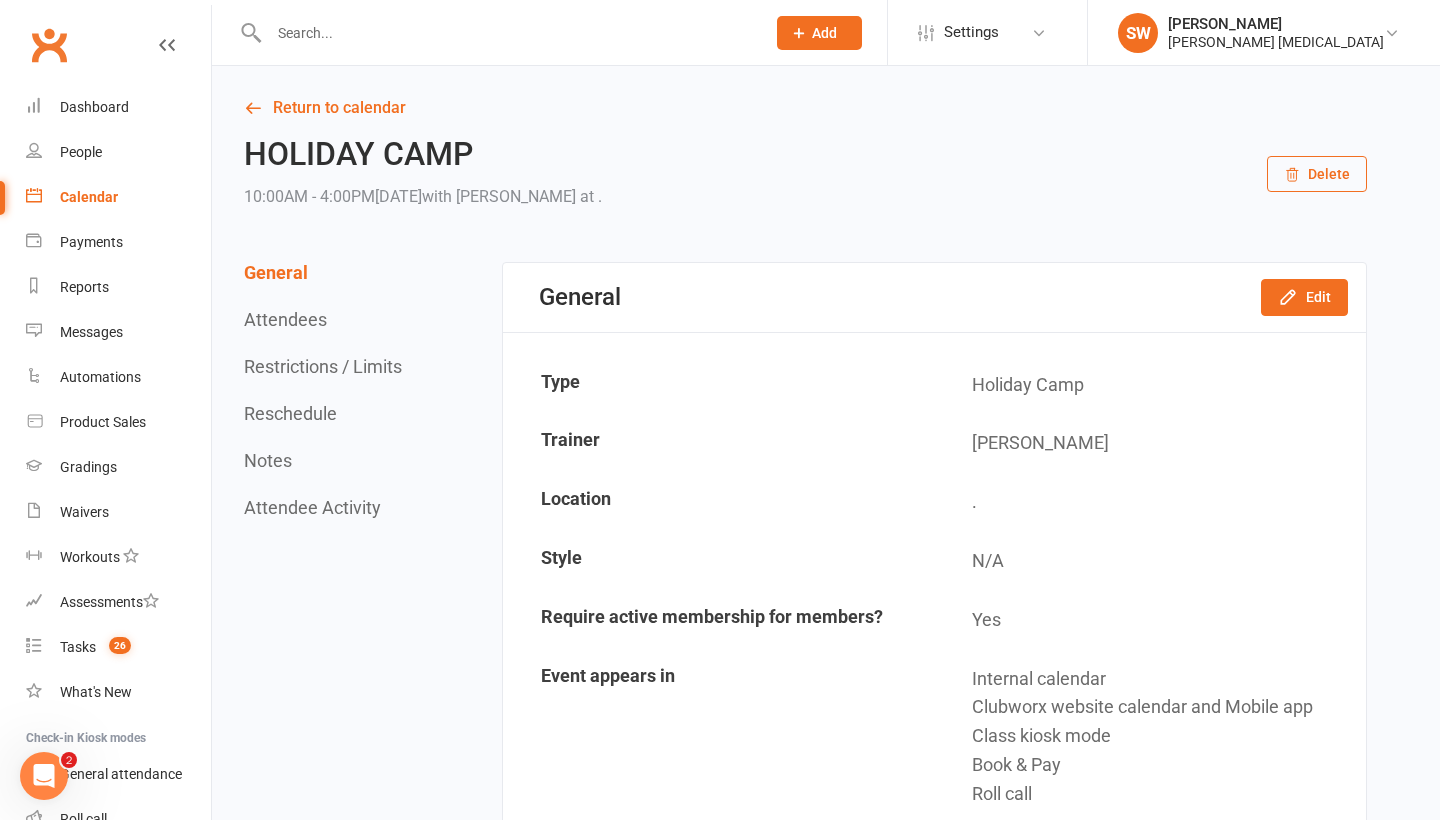 click on "Delete" at bounding box center (1317, 174) 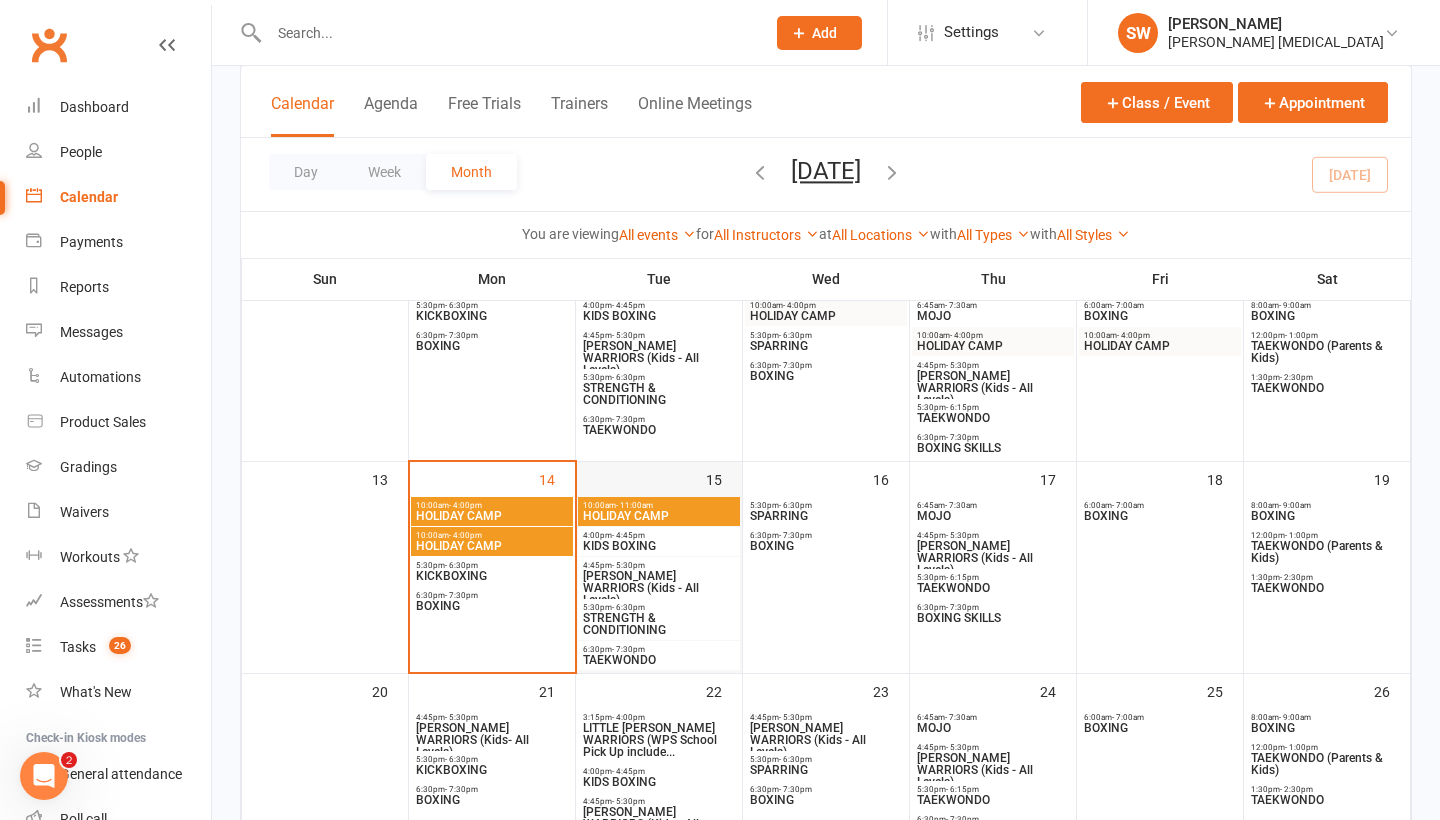 scroll, scrollTop: 398, scrollLeft: 0, axis: vertical 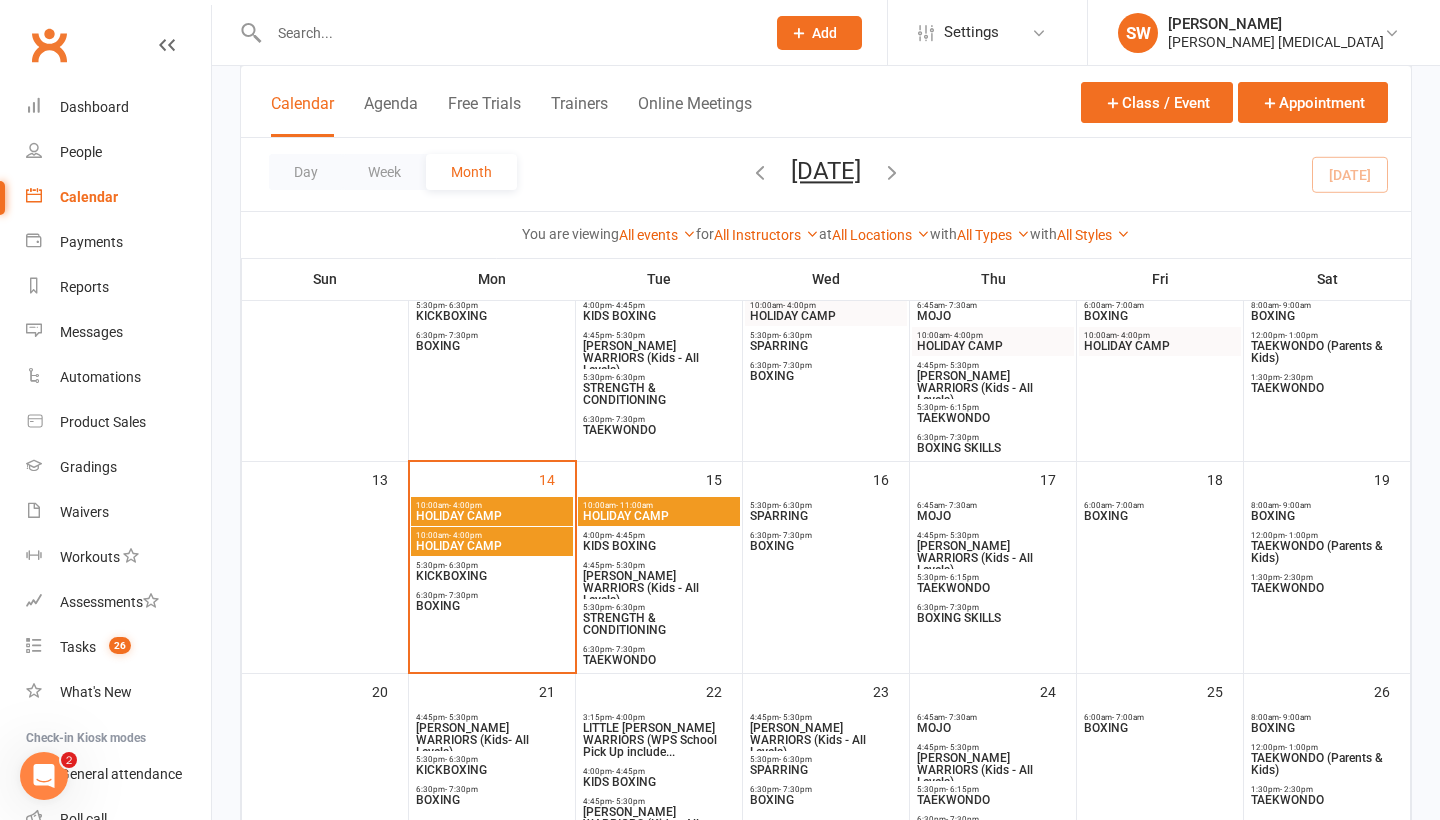 click on "HOLIDAY CAMP" at bounding box center (492, 546) 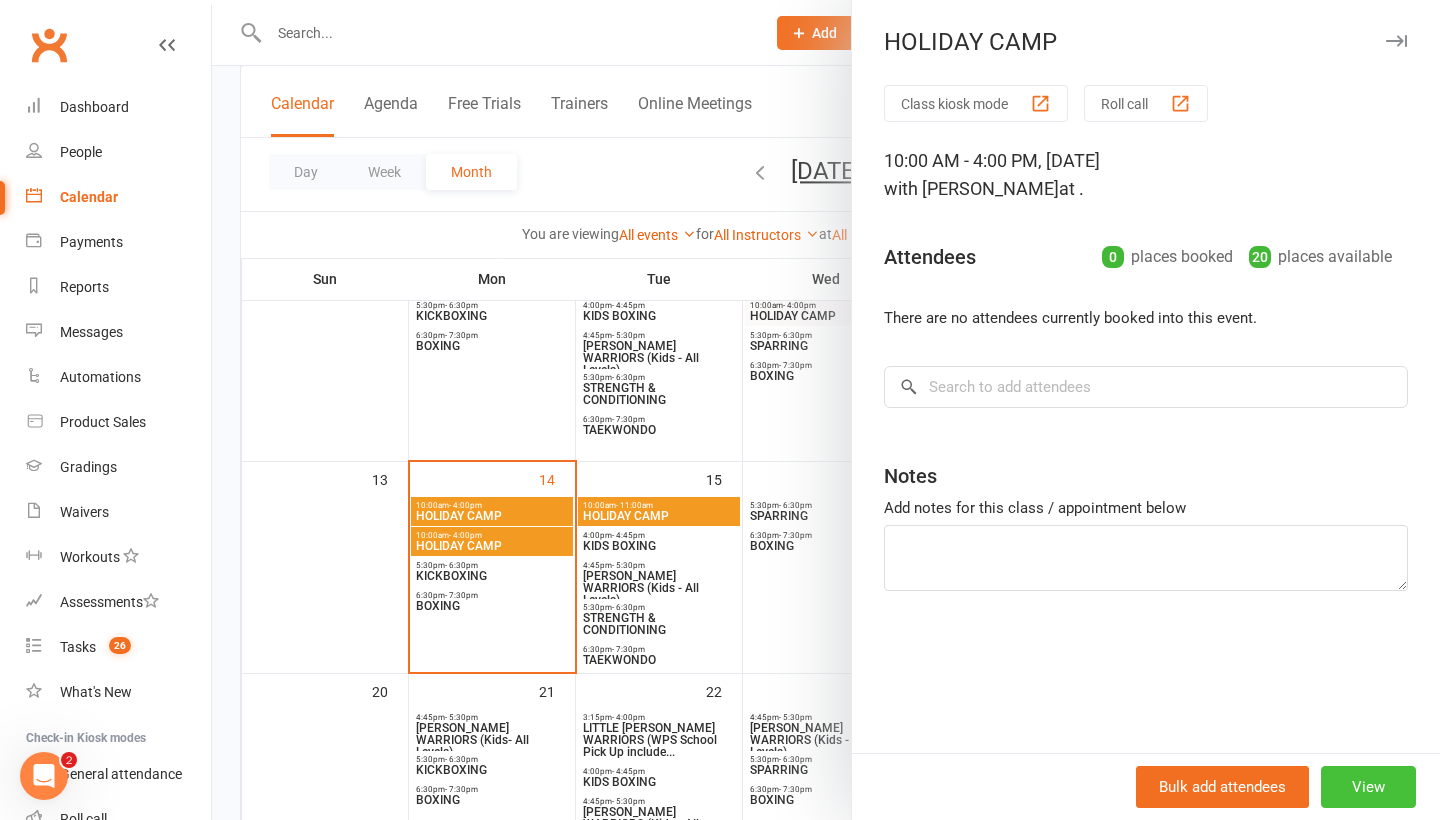 click on "View" at bounding box center [1368, 787] 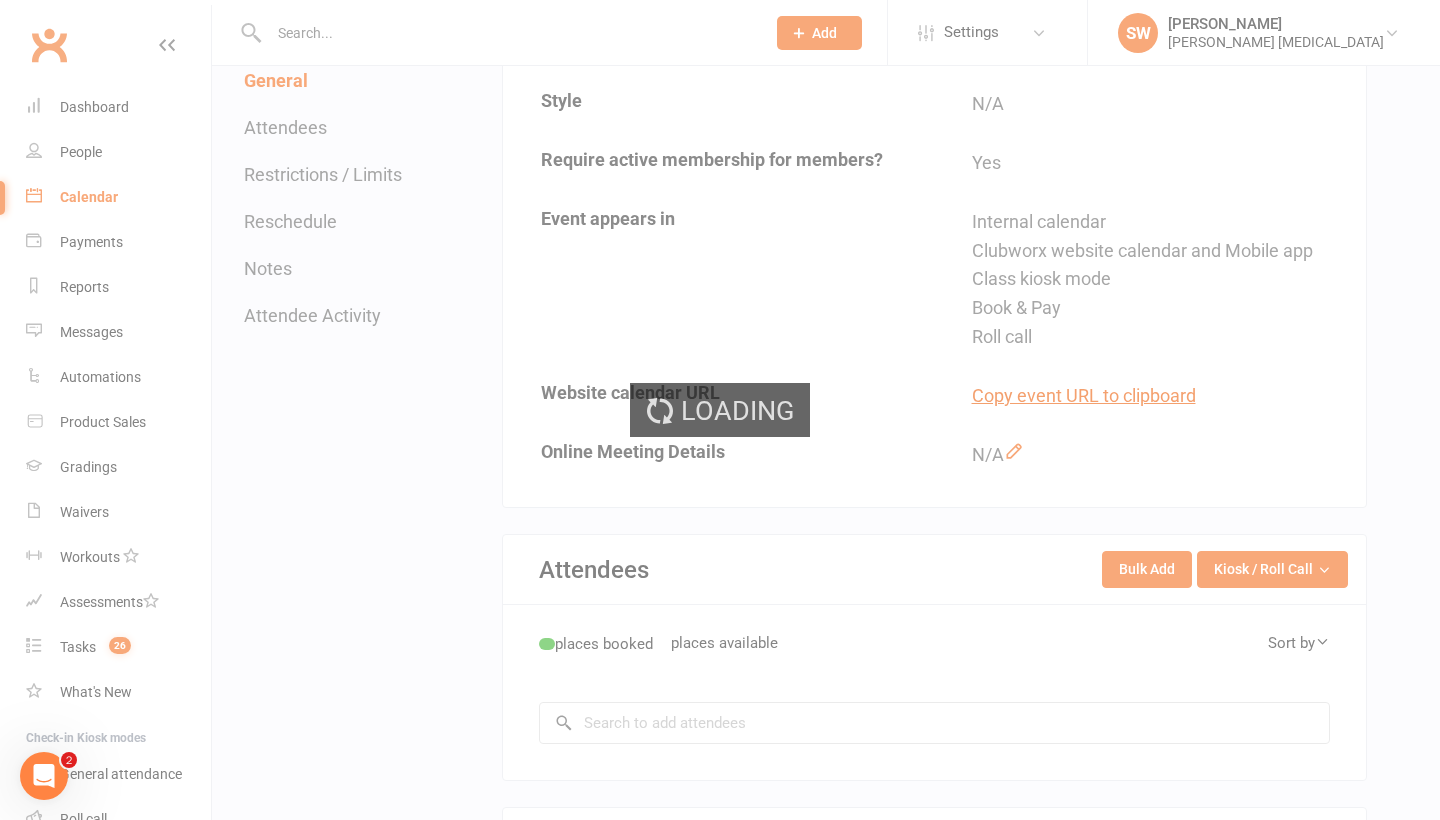 scroll, scrollTop: 0, scrollLeft: 0, axis: both 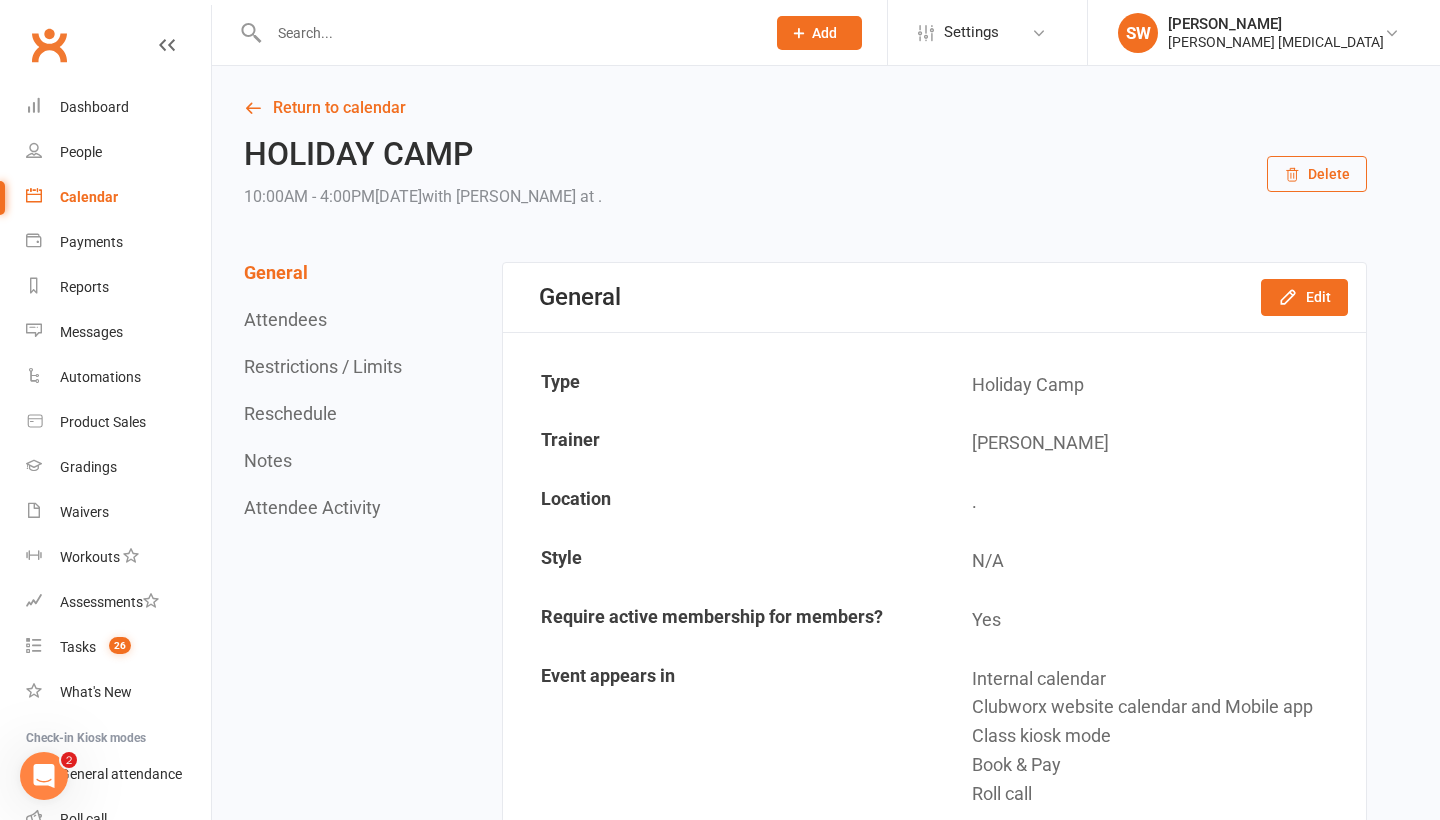 click 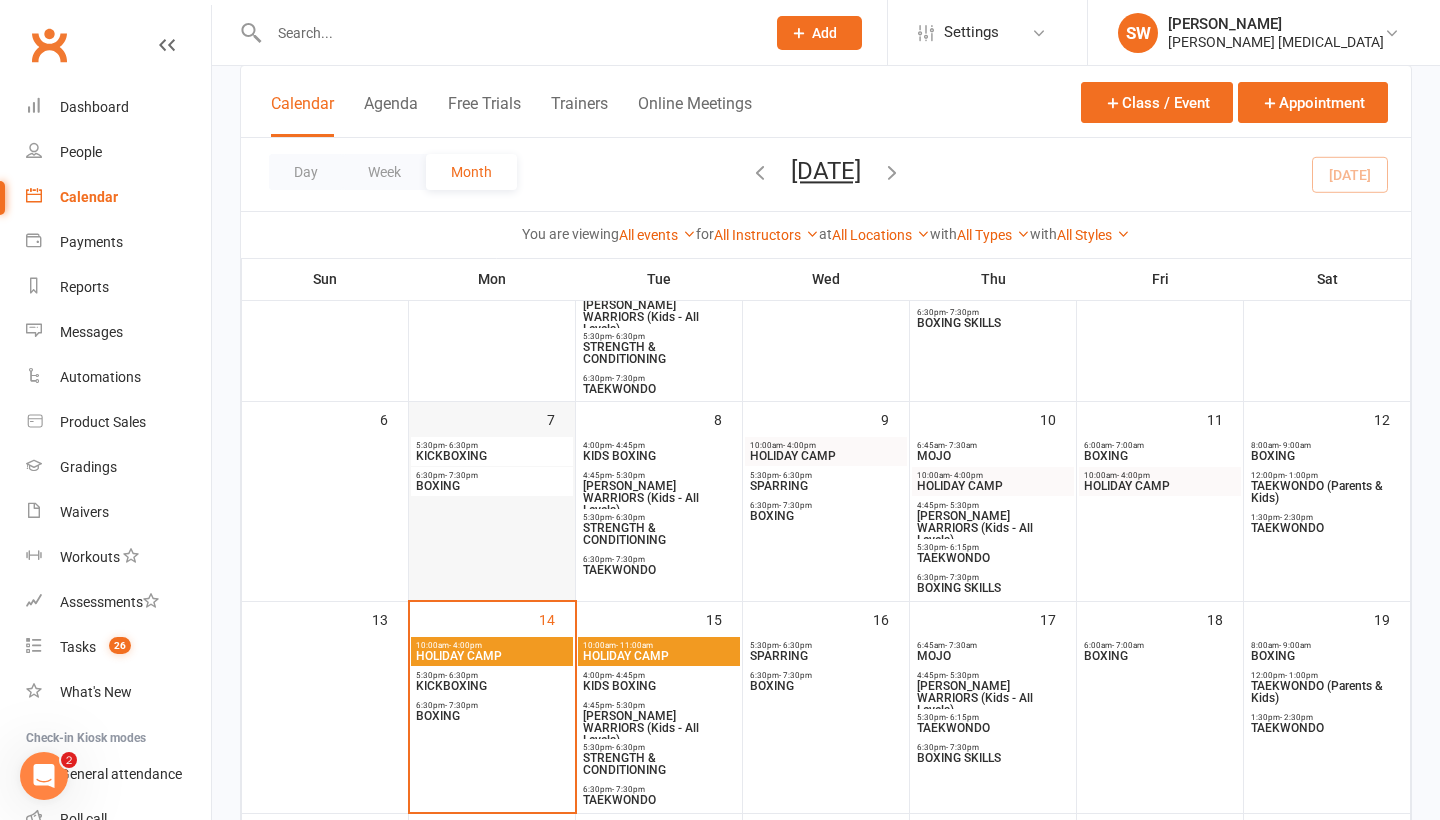 scroll, scrollTop: 270, scrollLeft: 0, axis: vertical 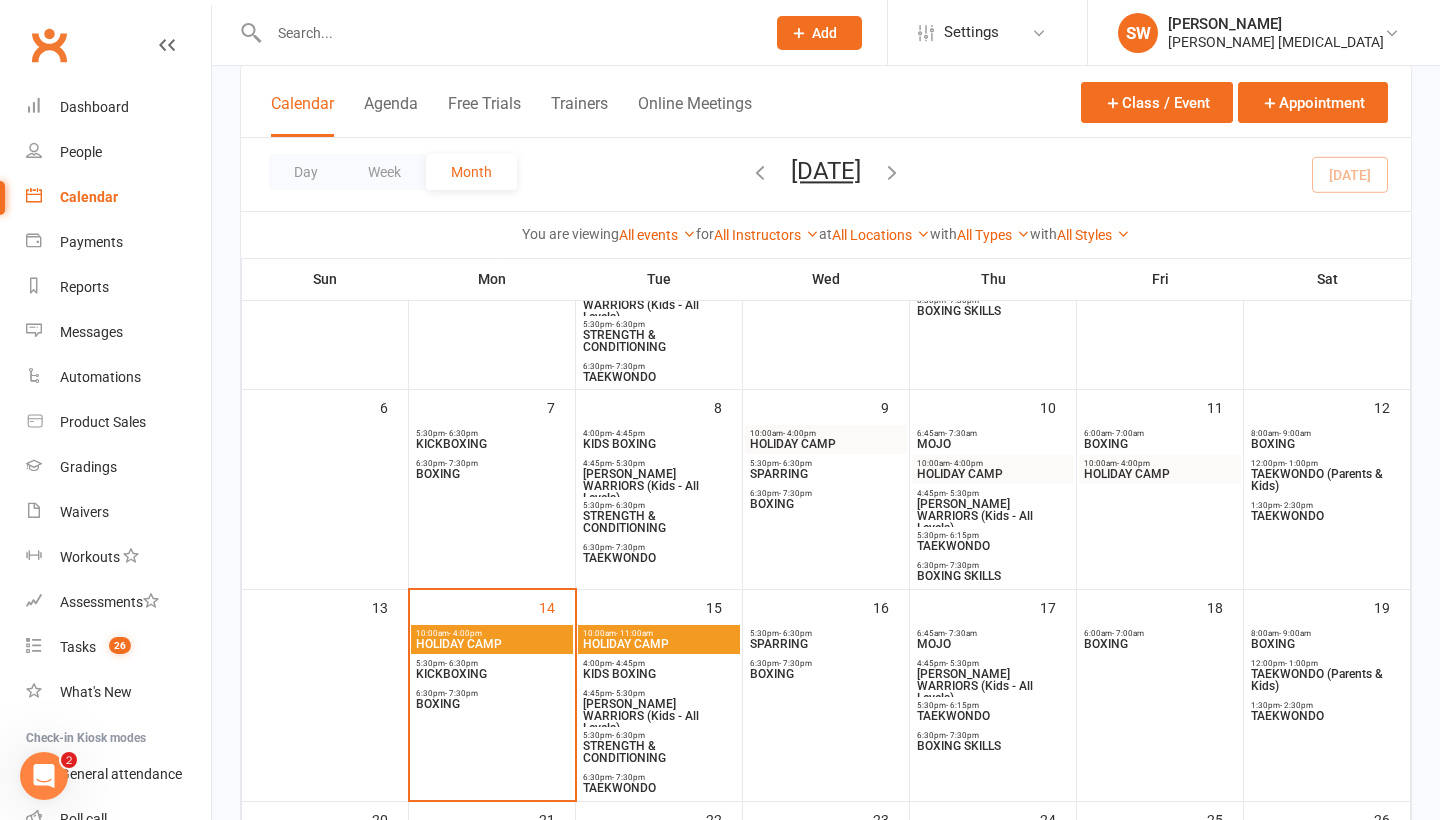 click on "HOLIDAY CAMP" at bounding box center [492, 644] 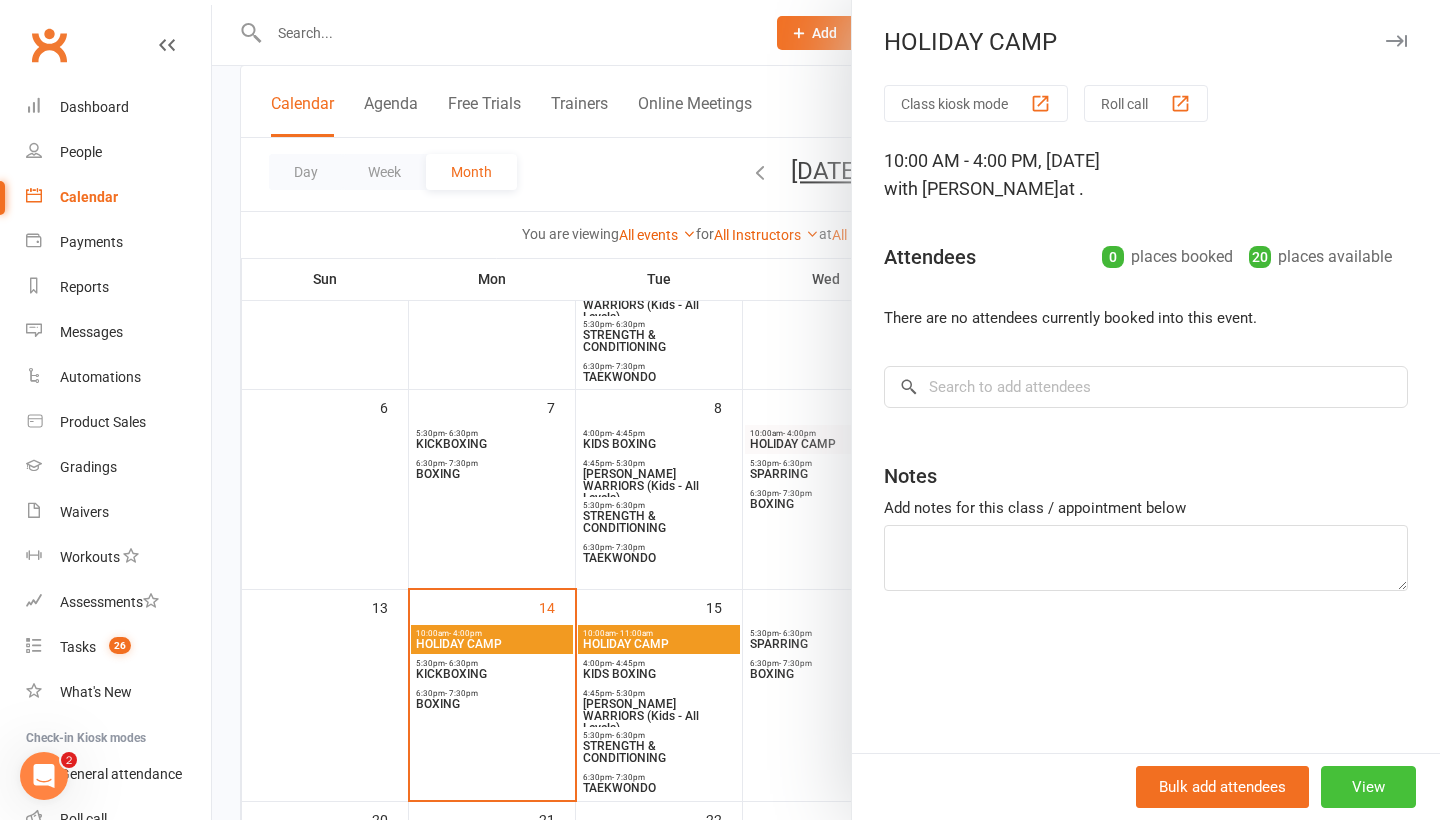 click on "View" at bounding box center [1368, 787] 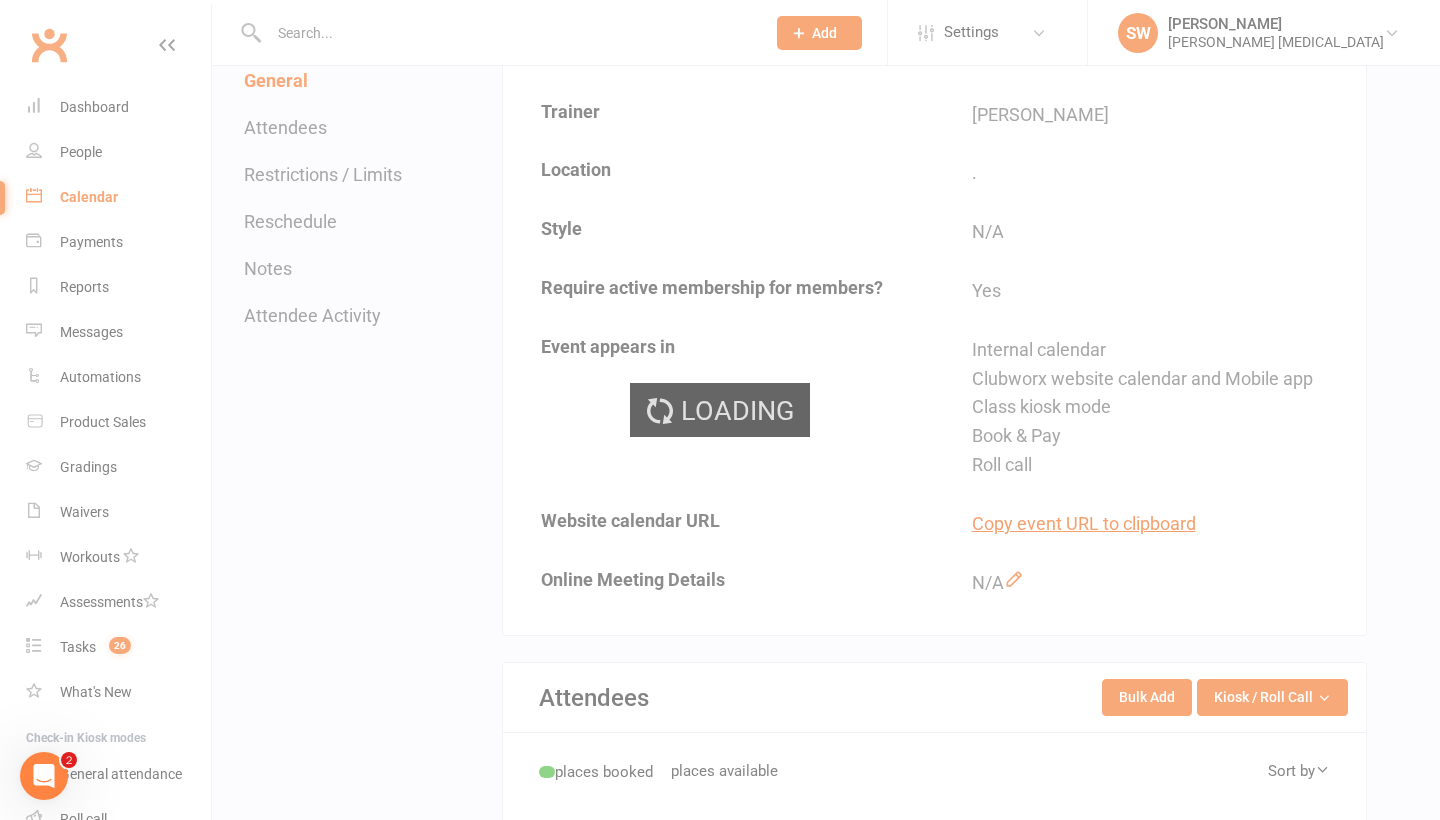 scroll, scrollTop: 0, scrollLeft: 0, axis: both 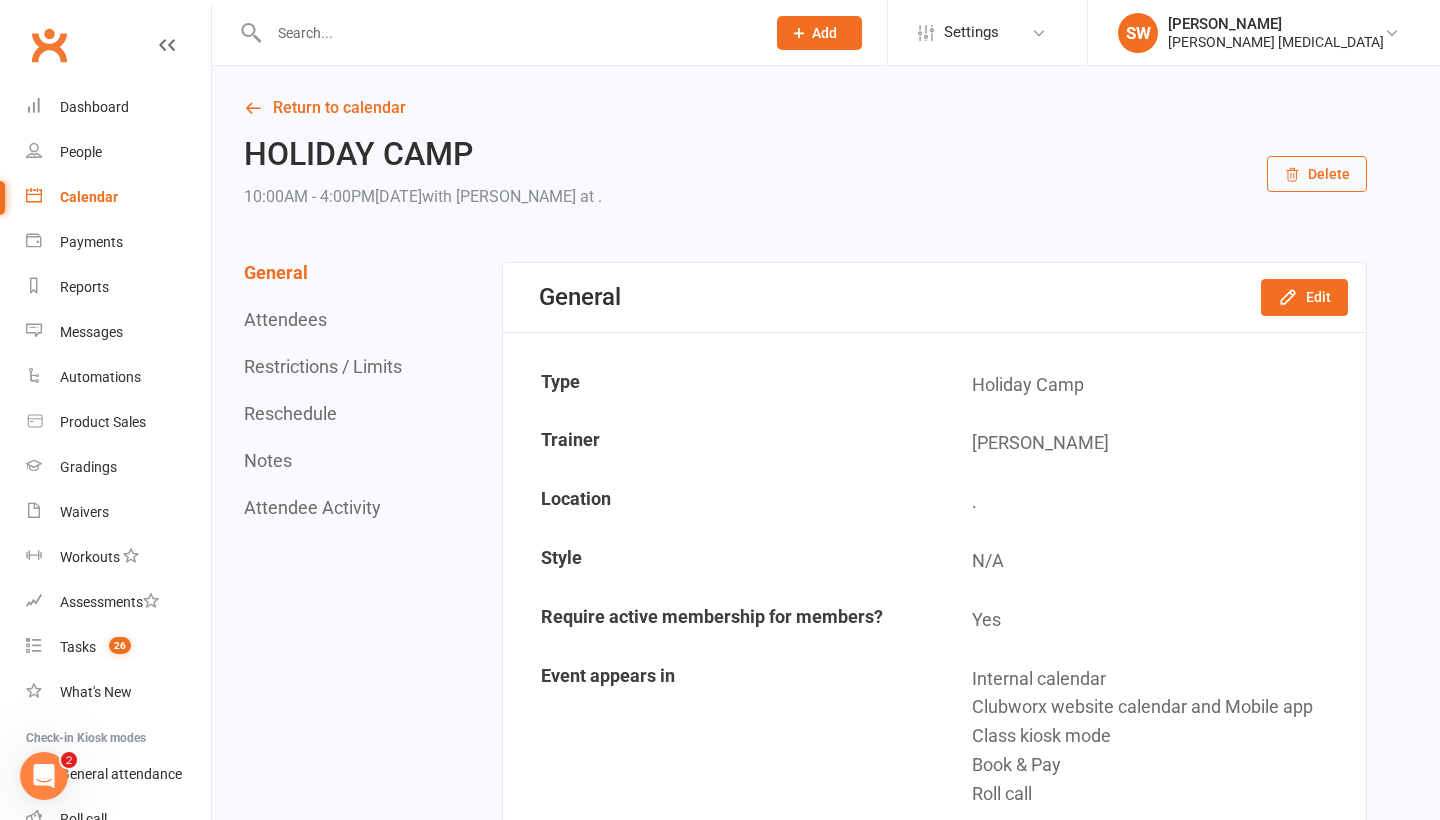 click on "HOLIDAY CAMP 10:00AM - 4:00PM[DATE]  with [PERSON_NAME]   at .   [GEOGRAPHIC_DATA]" at bounding box center (805, 174) 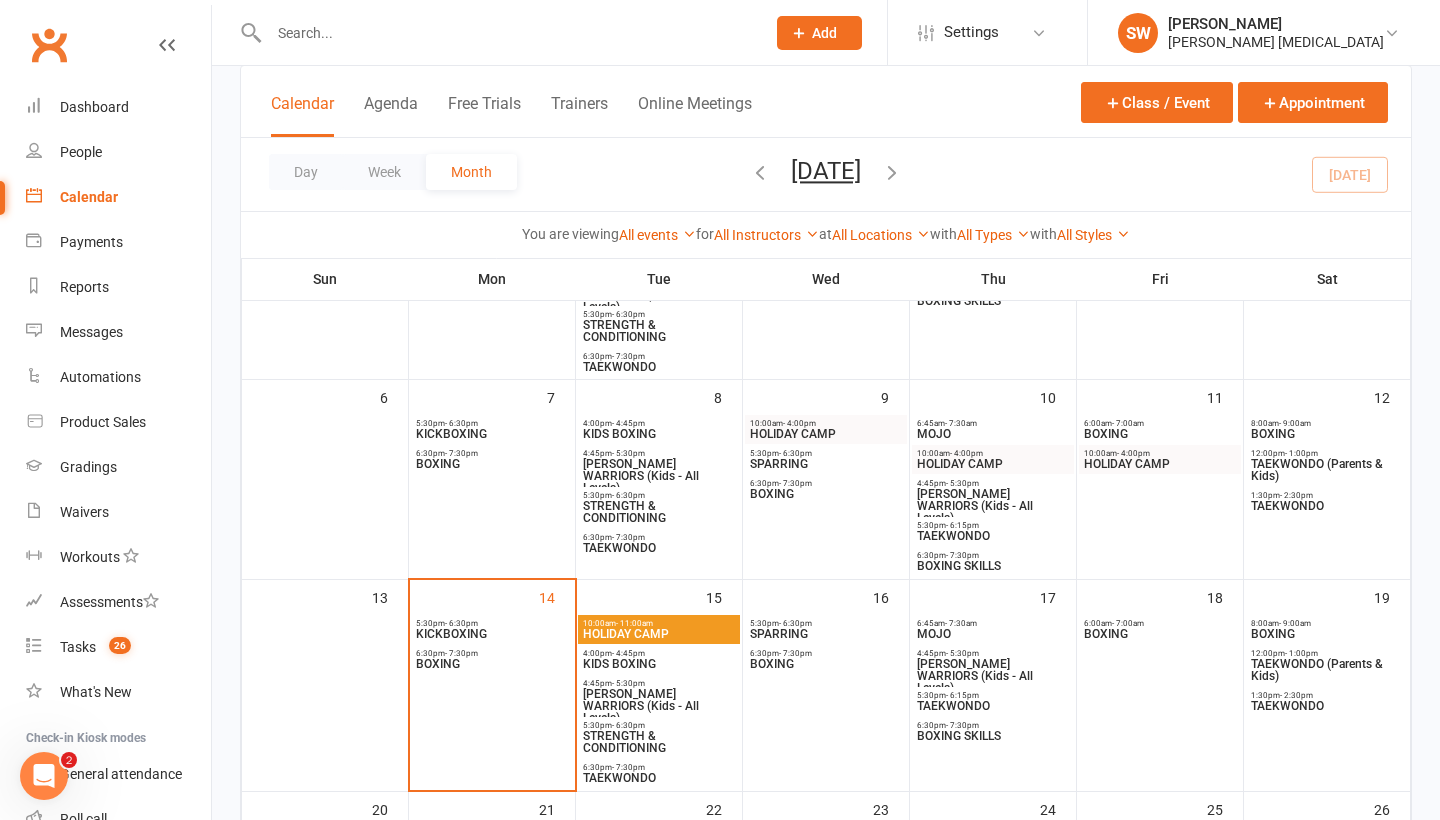 scroll, scrollTop: 433, scrollLeft: 0, axis: vertical 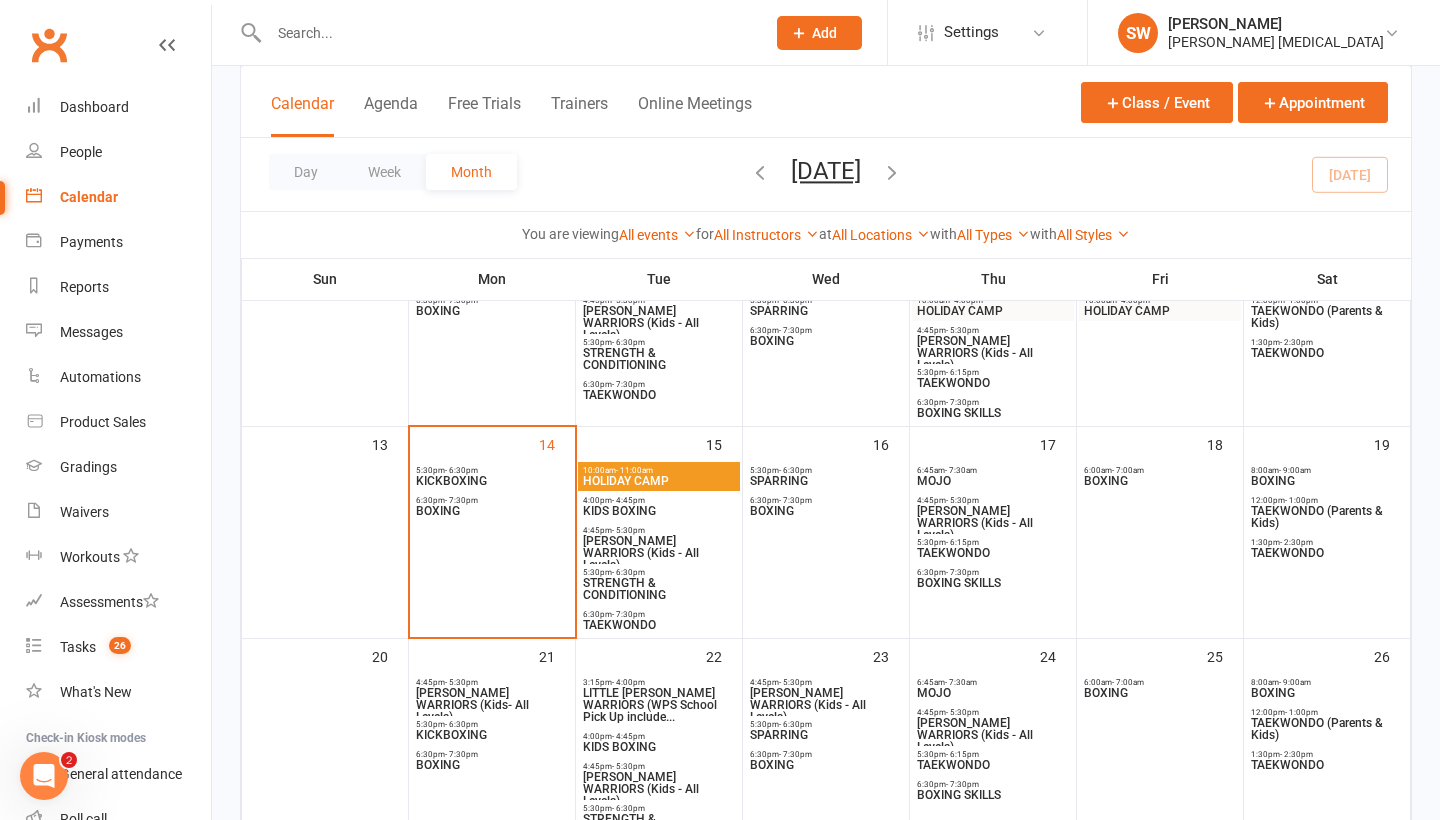 click on "- 11:00am" at bounding box center (634, 470) 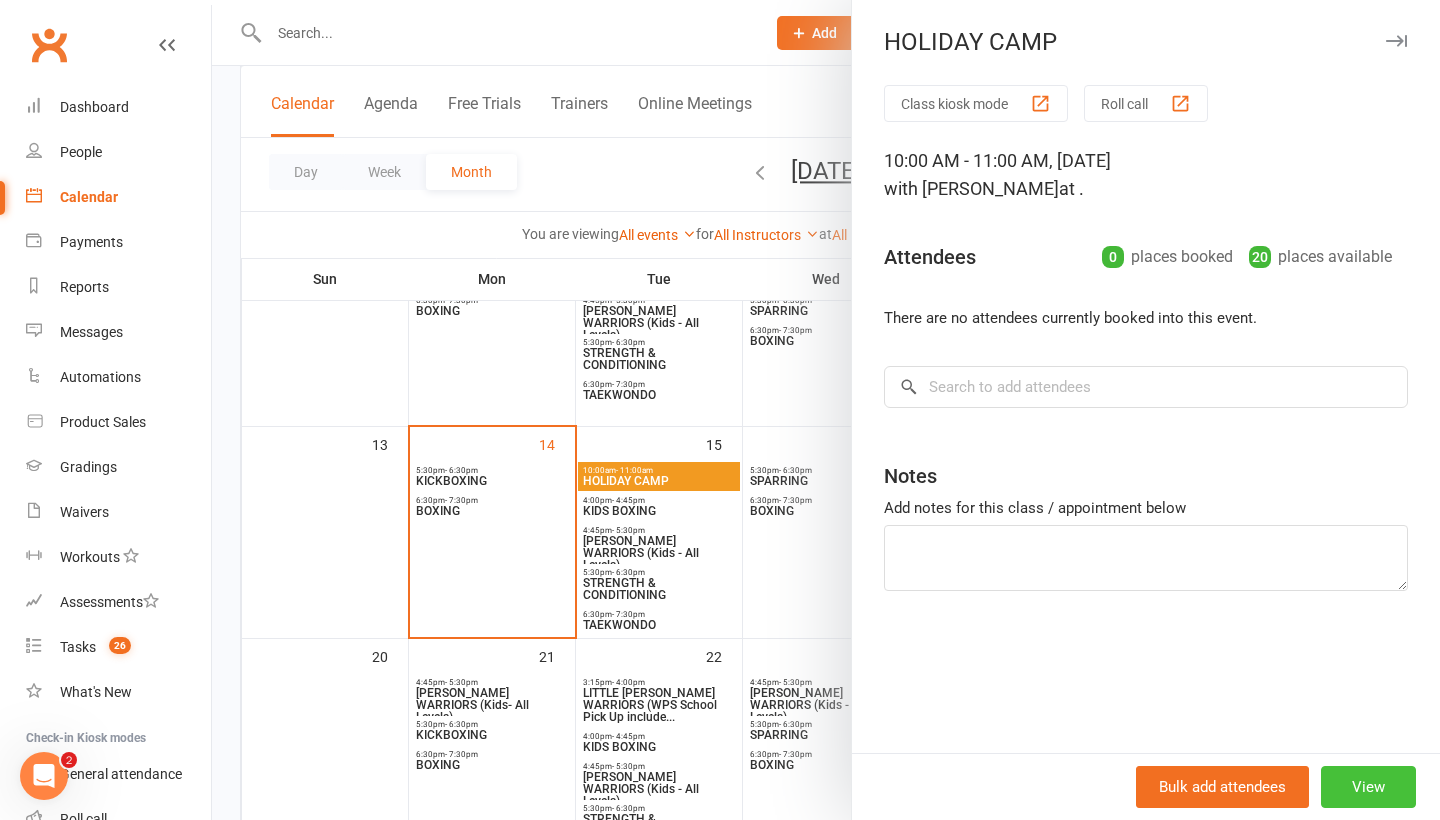 click on "View" at bounding box center [1368, 787] 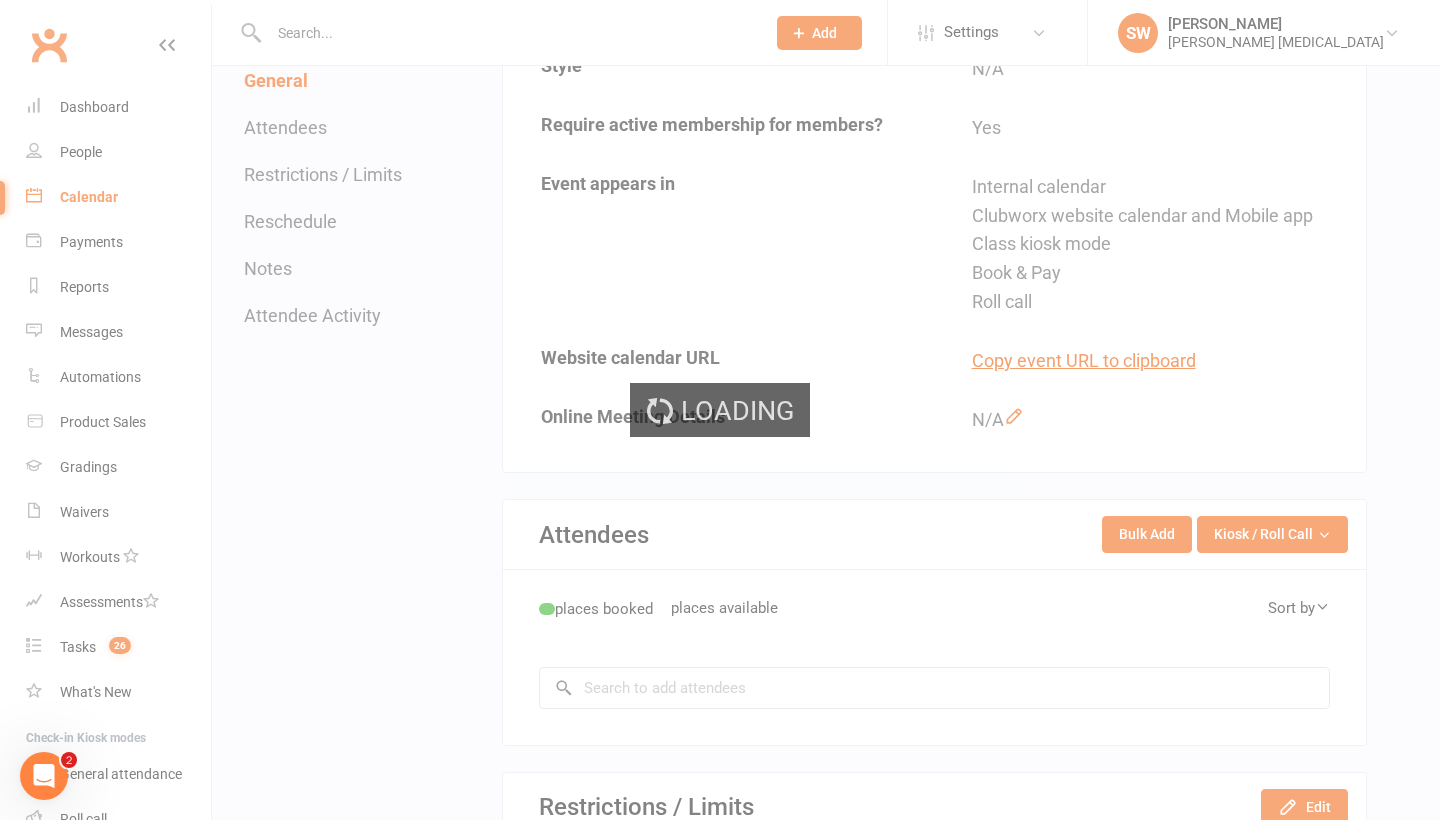 scroll, scrollTop: 0, scrollLeft: 0, axis: both 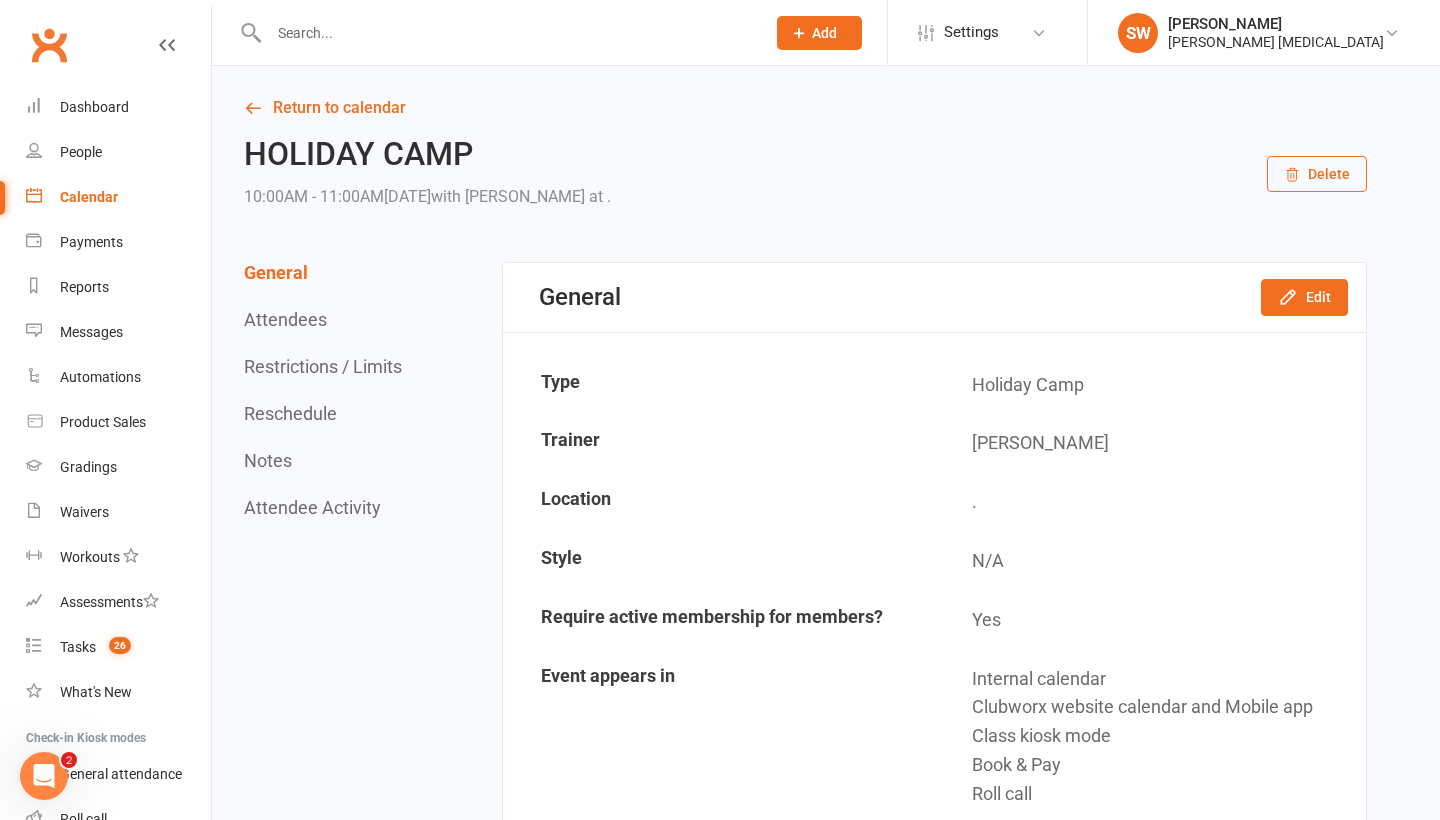 click on "Delete" at bounding box center (1317, 174) 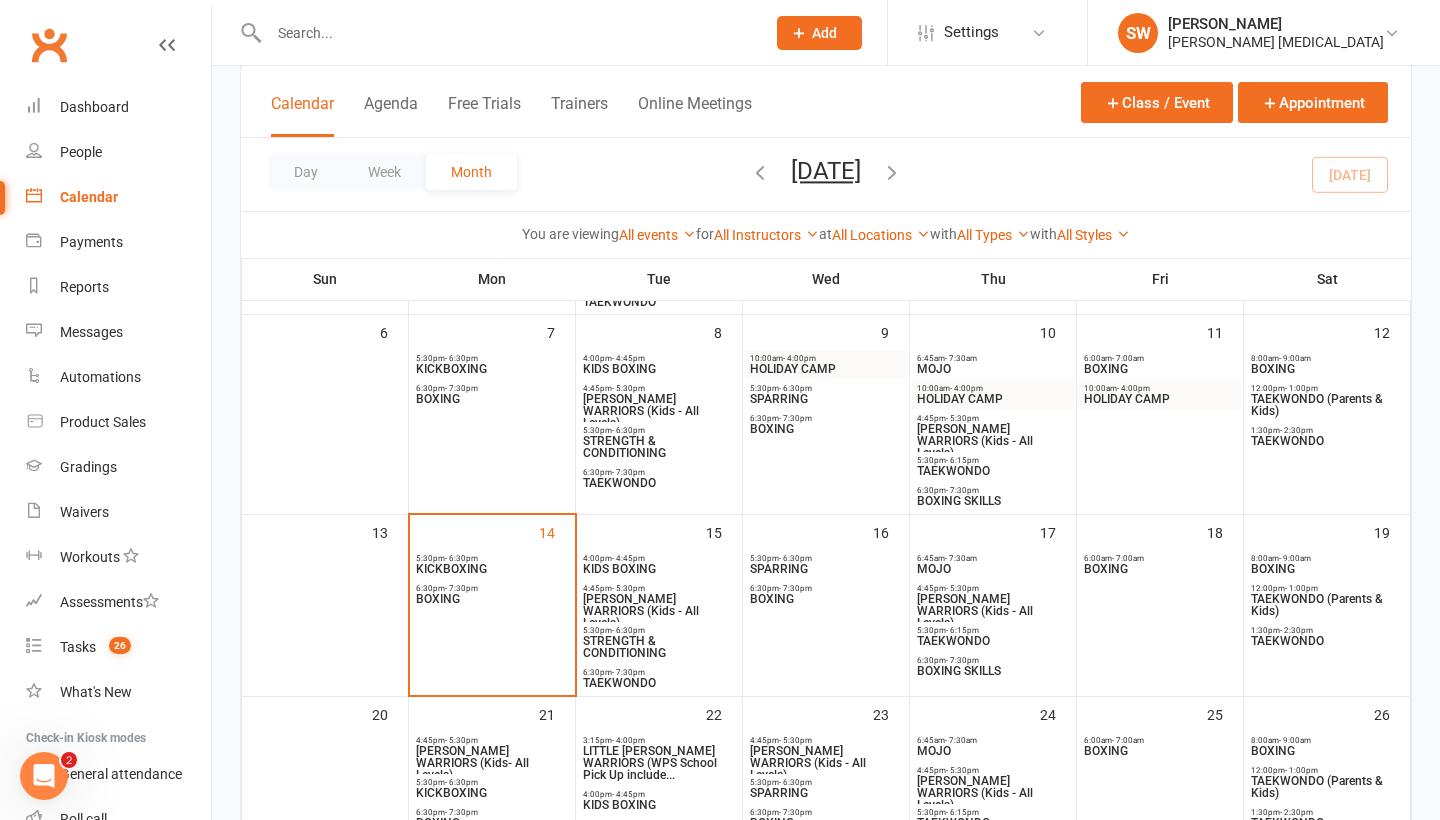 scroll, scrollTop: 382, scrollLeft: 0, axis: vertical 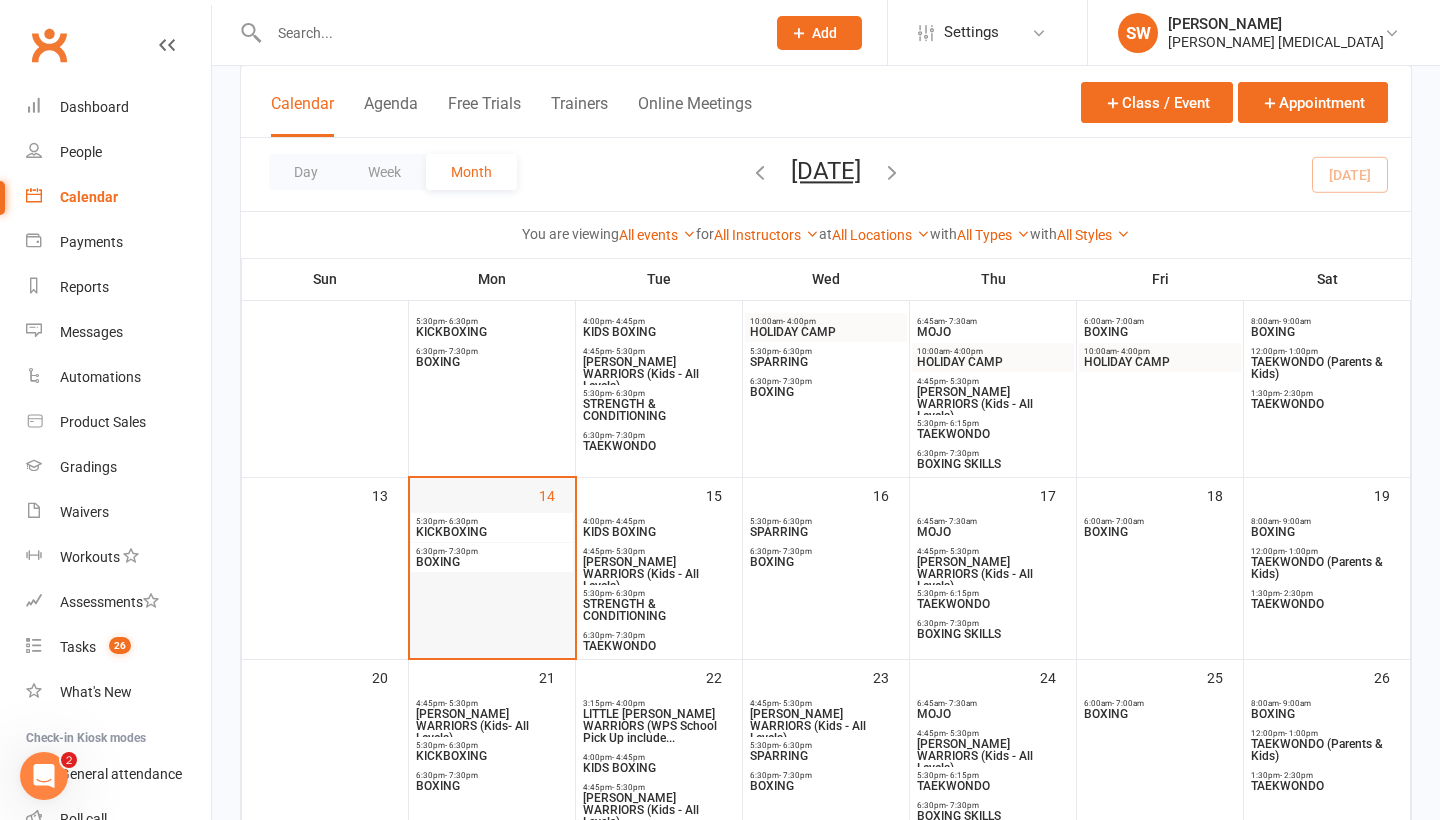 click on "14" at bounding box center (492, 568) 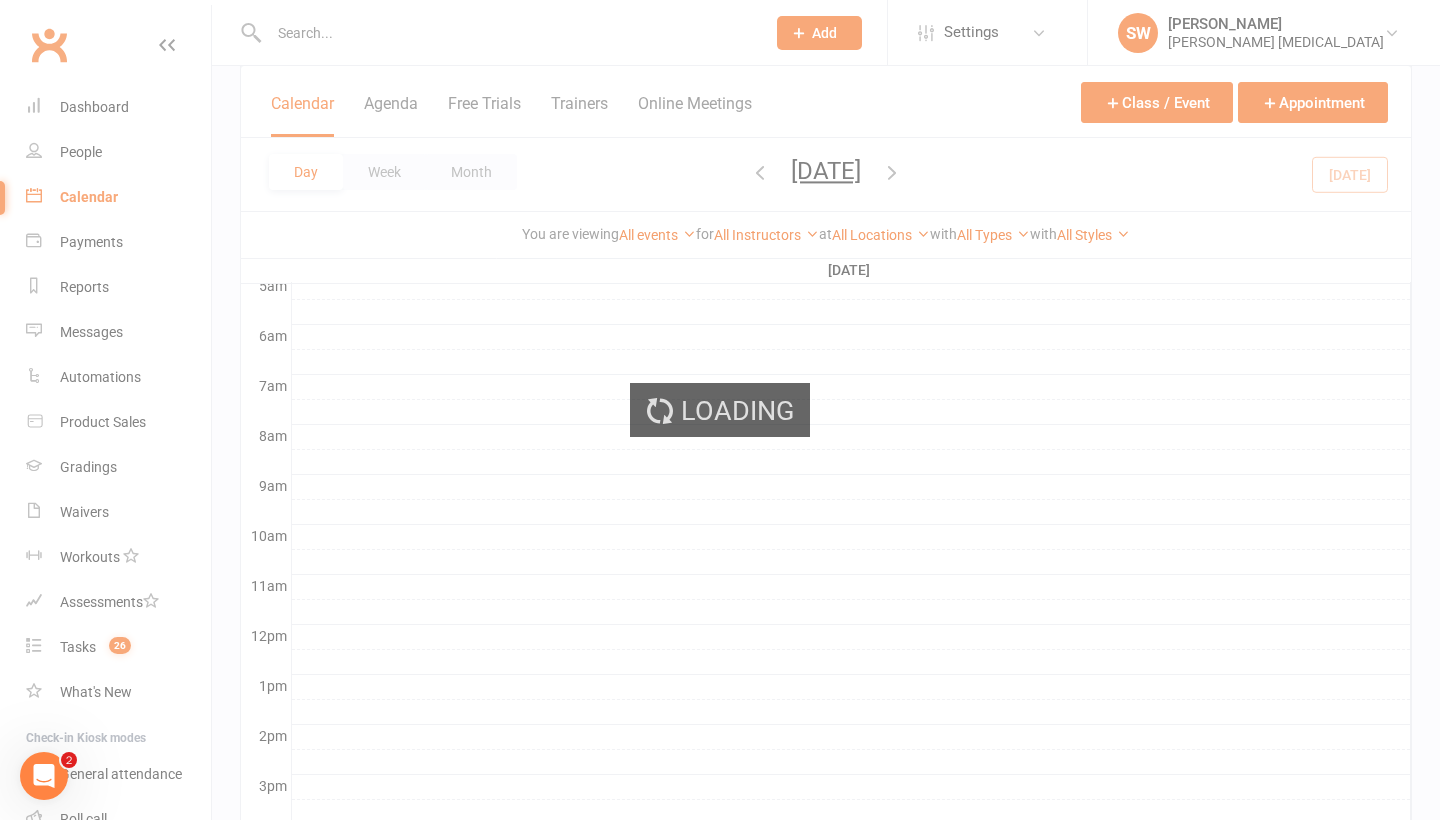 scroll, scrollTop: 0, scrollLeft: 0, axis: both 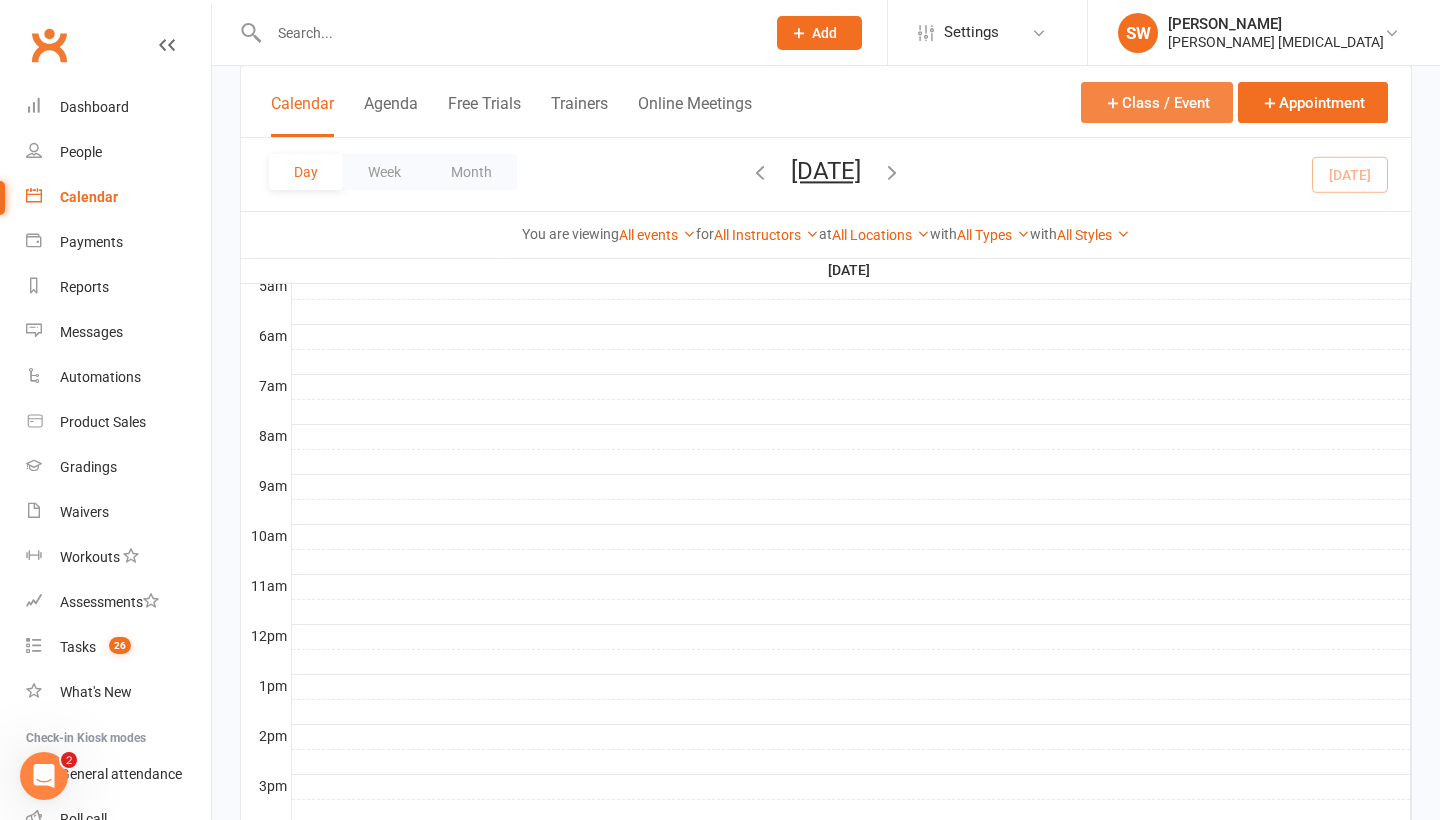 click on "Class / Event" at bounding box center [1157, 102] 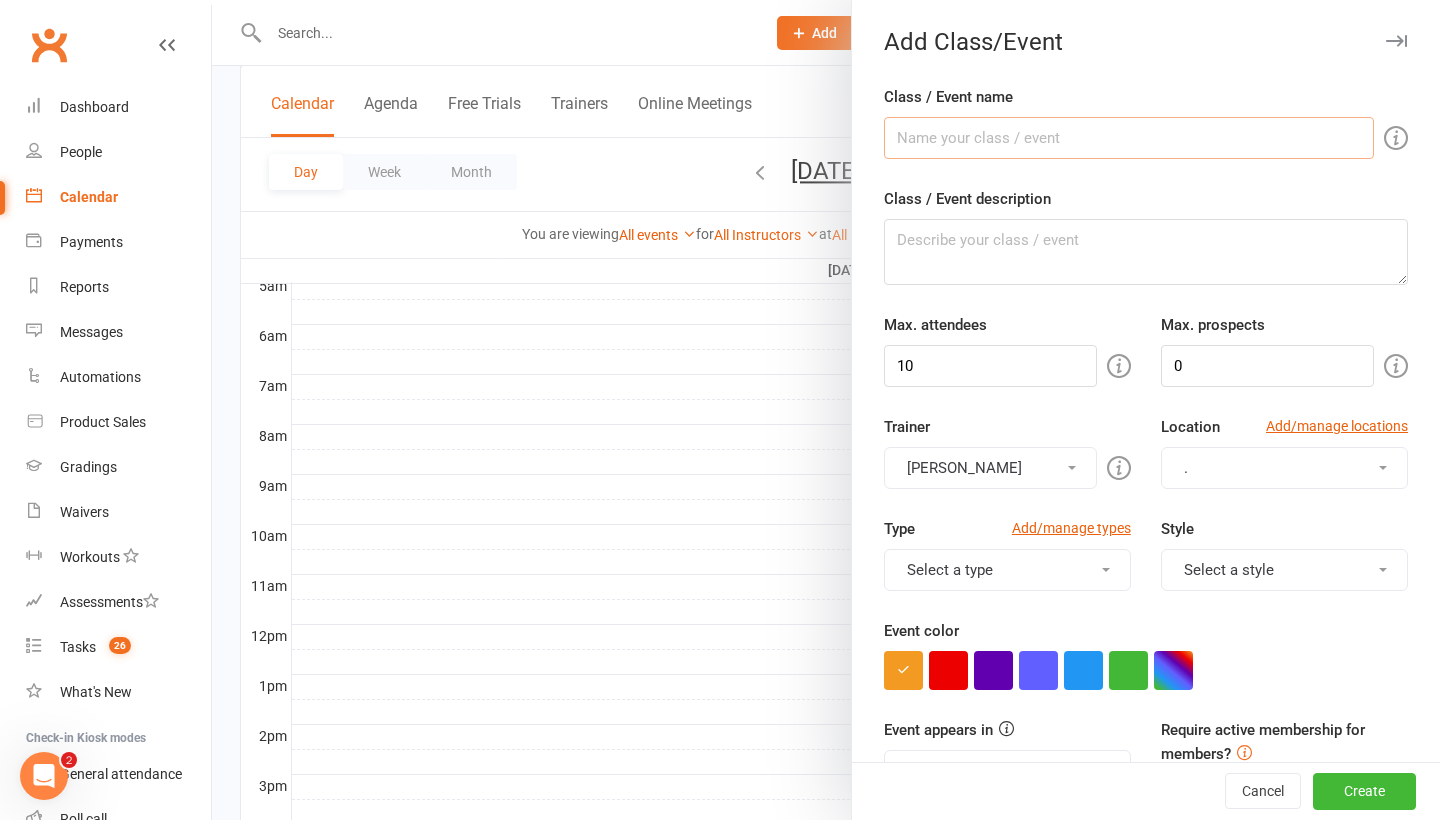 click on "Class / Event name" at bounding box center (1129, 138) 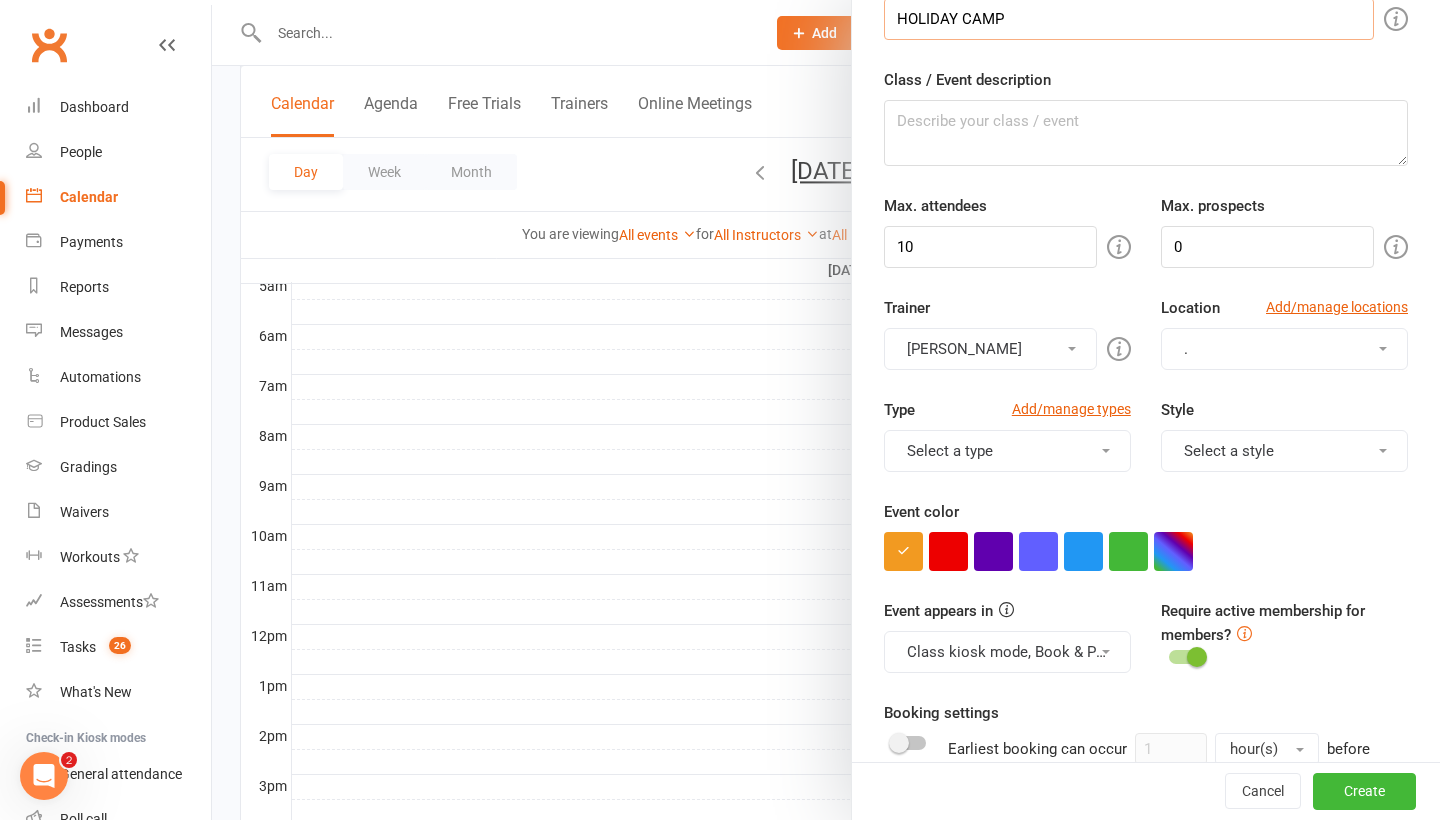 scroll, scrollTop: 121, scrollLeft: 0, axis: vertical 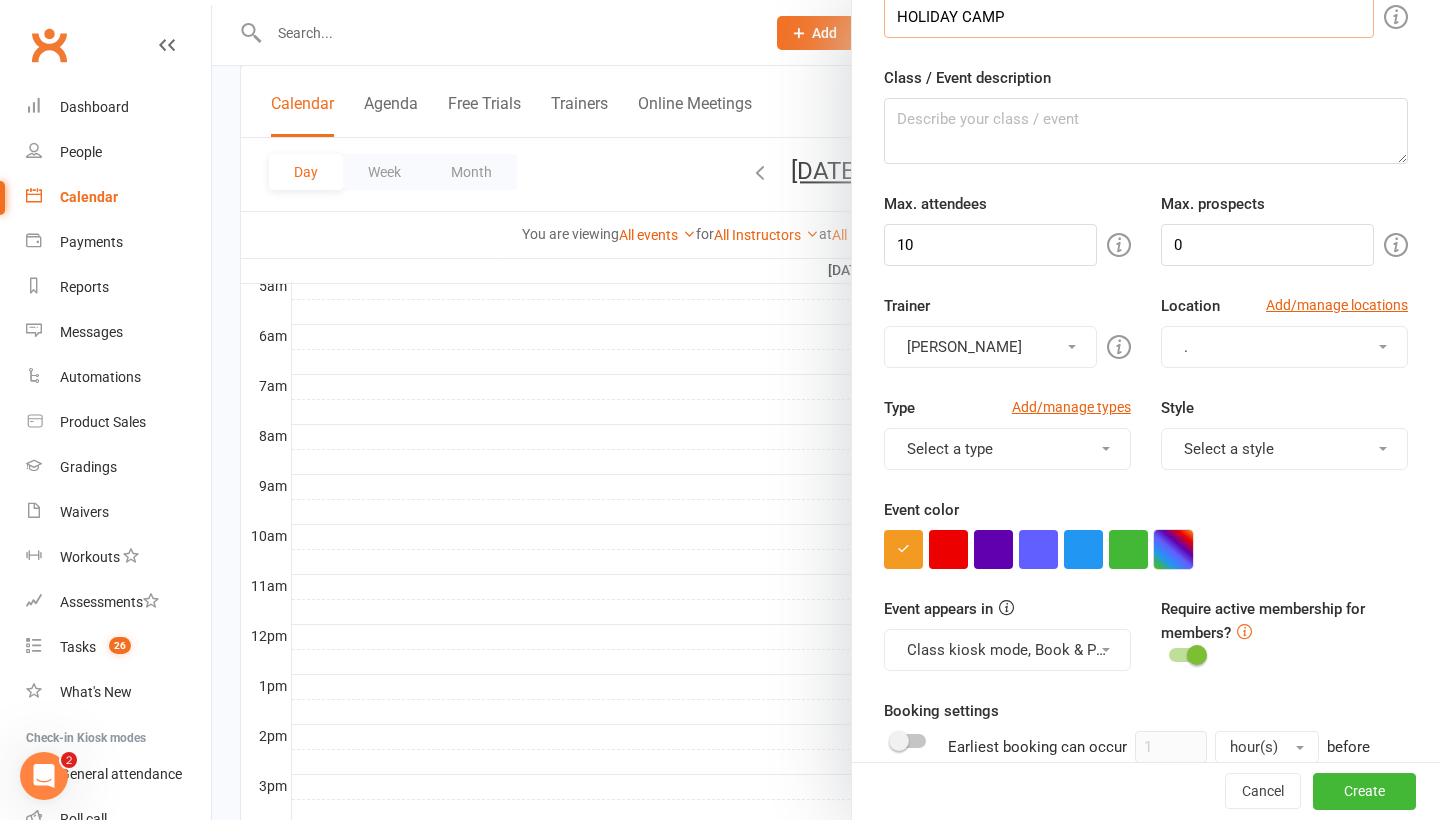 type on "HOLIDAY CAMP" 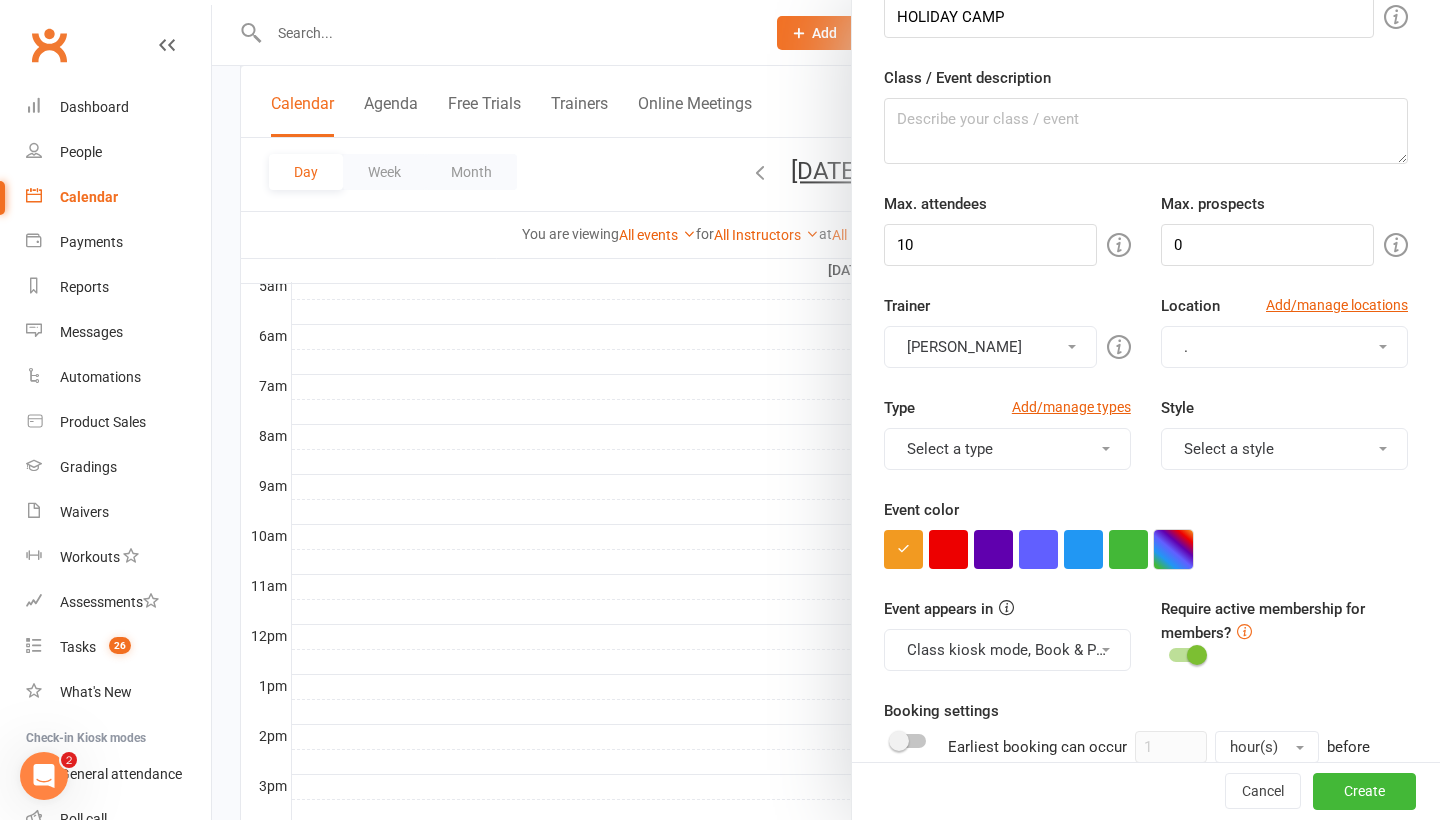 click at bounding box center [1173, 549] 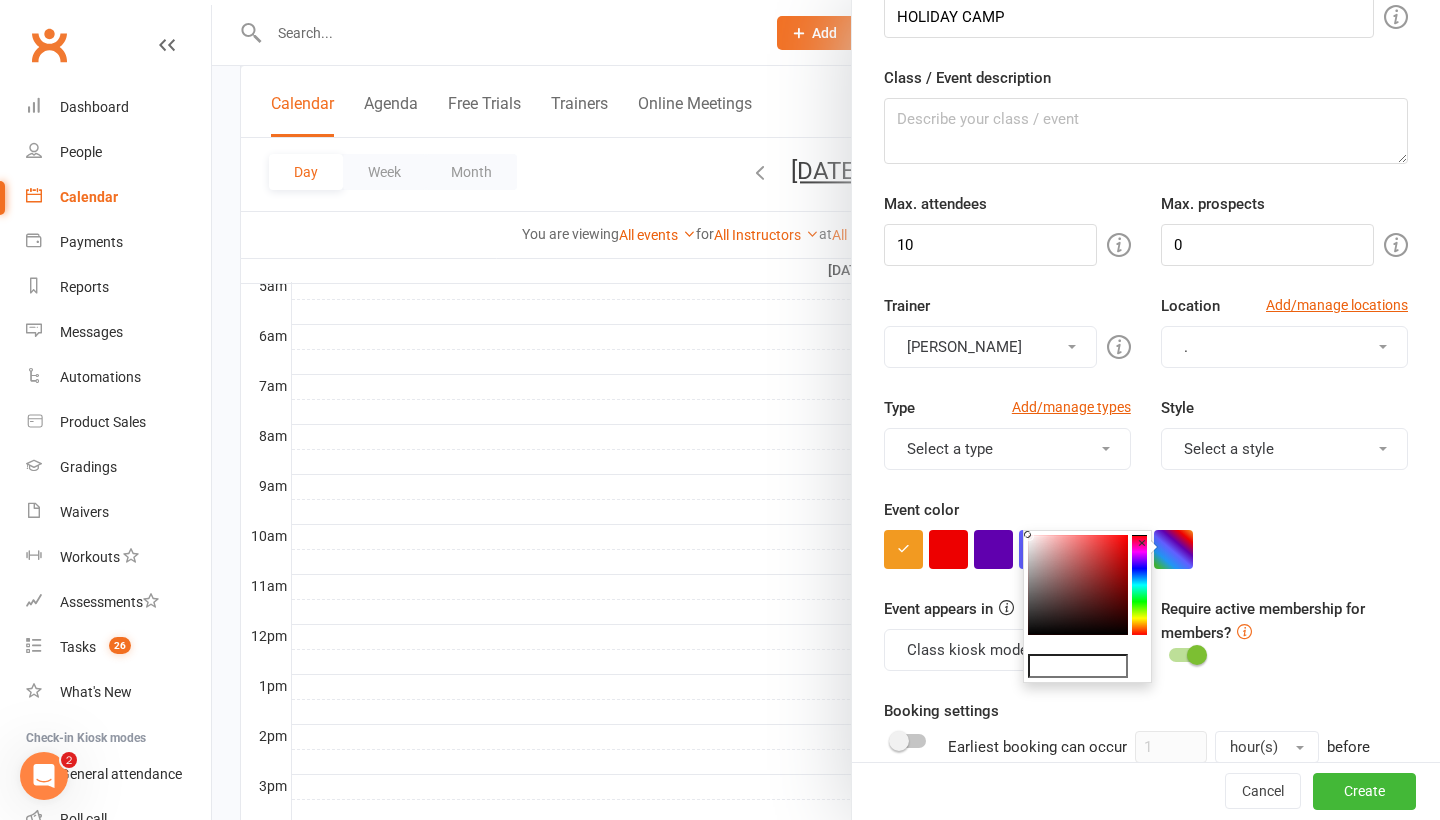 click at bounding box center [1078, 666] 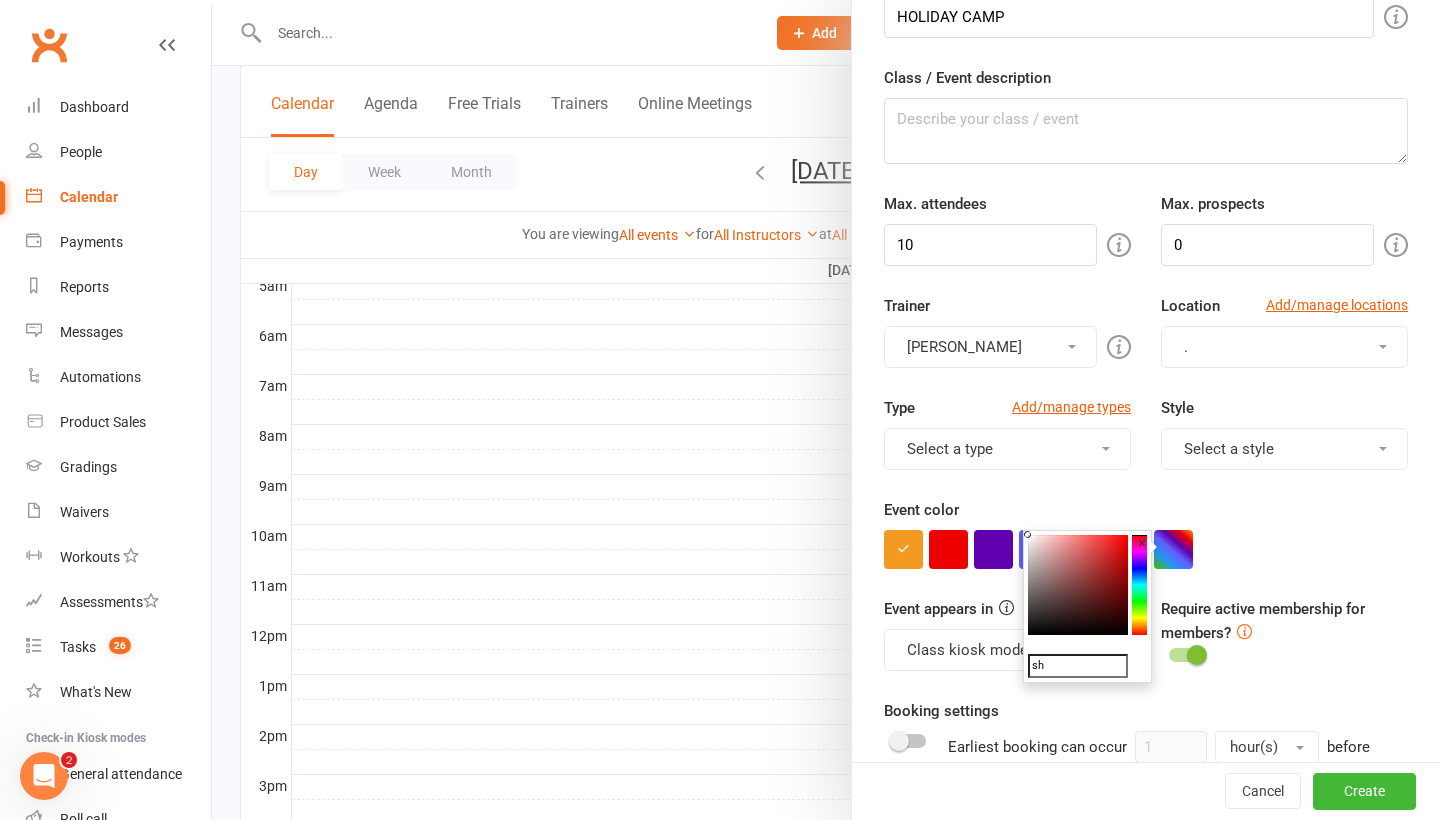 type on "s" 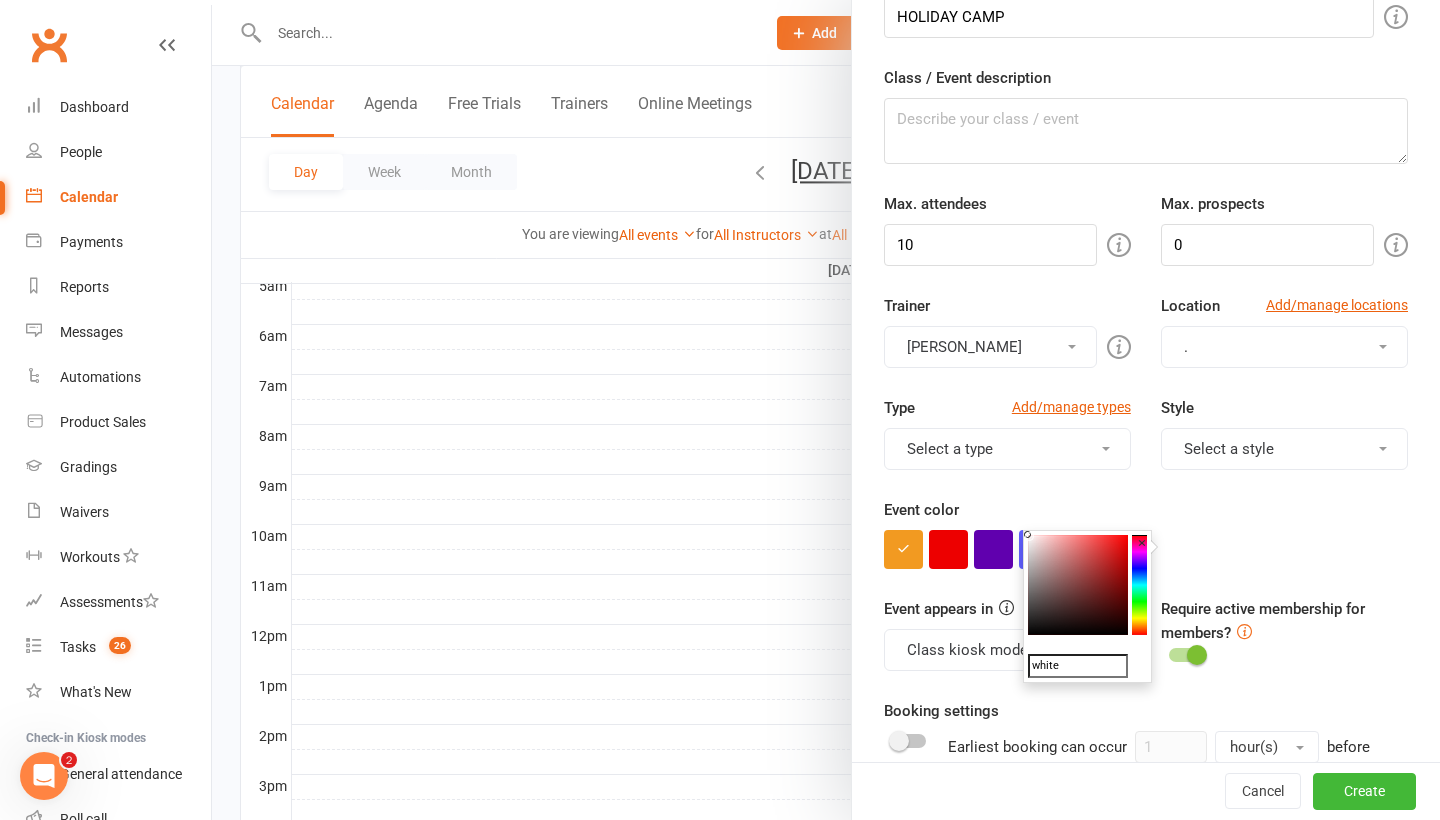 click on "white ×" at bounding box center [1087, 606] 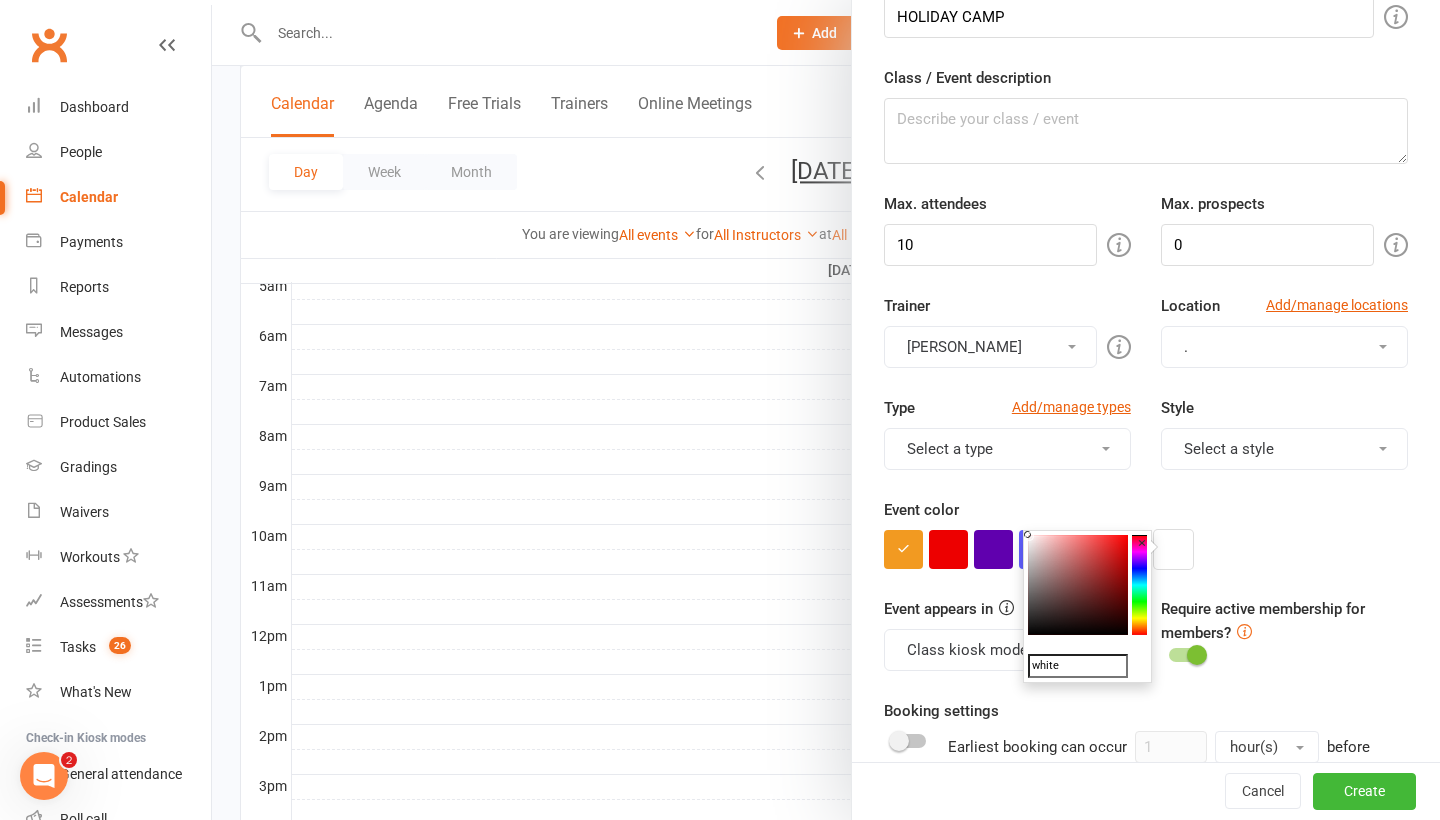 click at bounding box center (1173, 549) 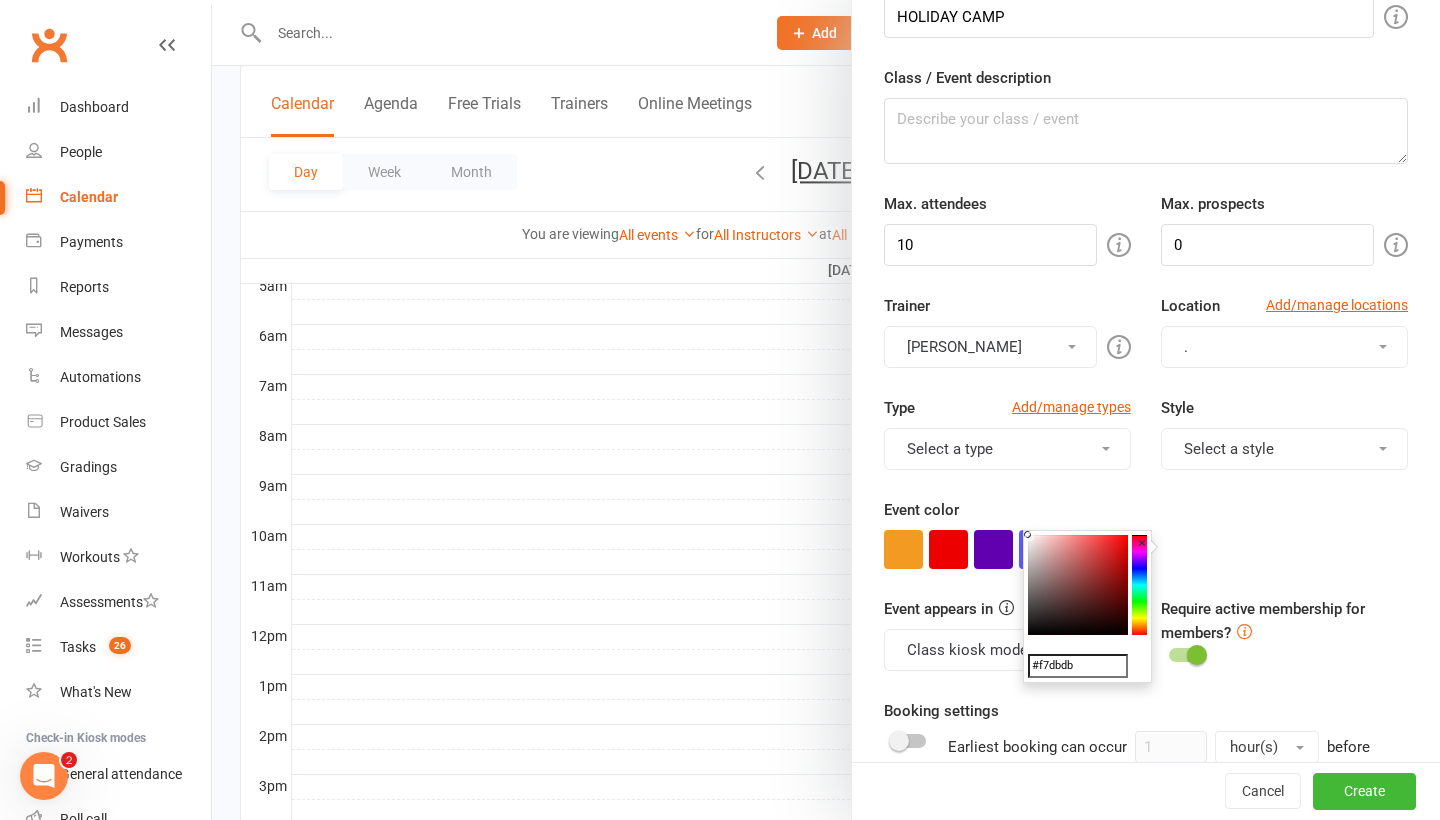 click at bounding box center (1078, 585) 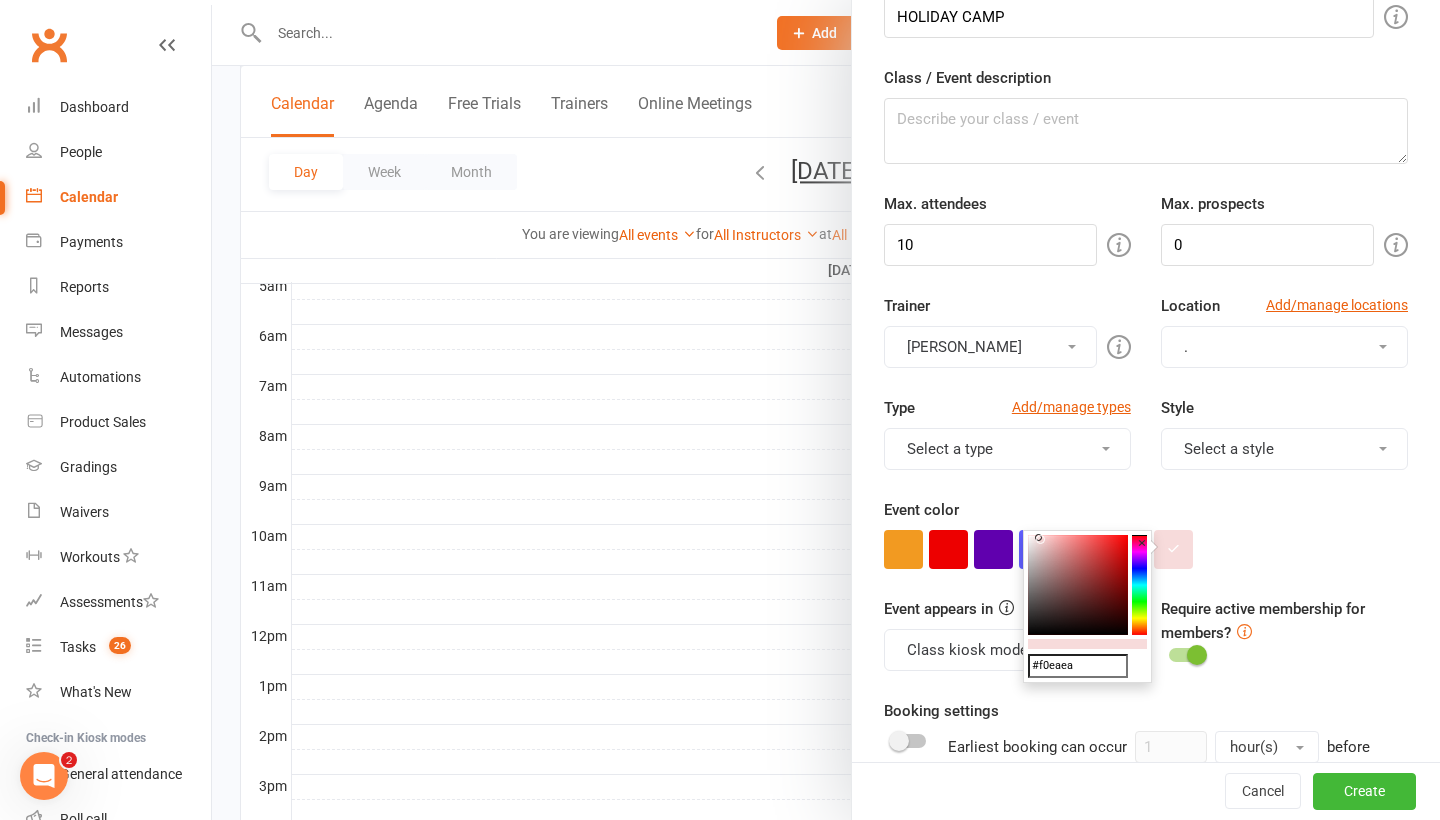 click at bounding box center [1078, 585] 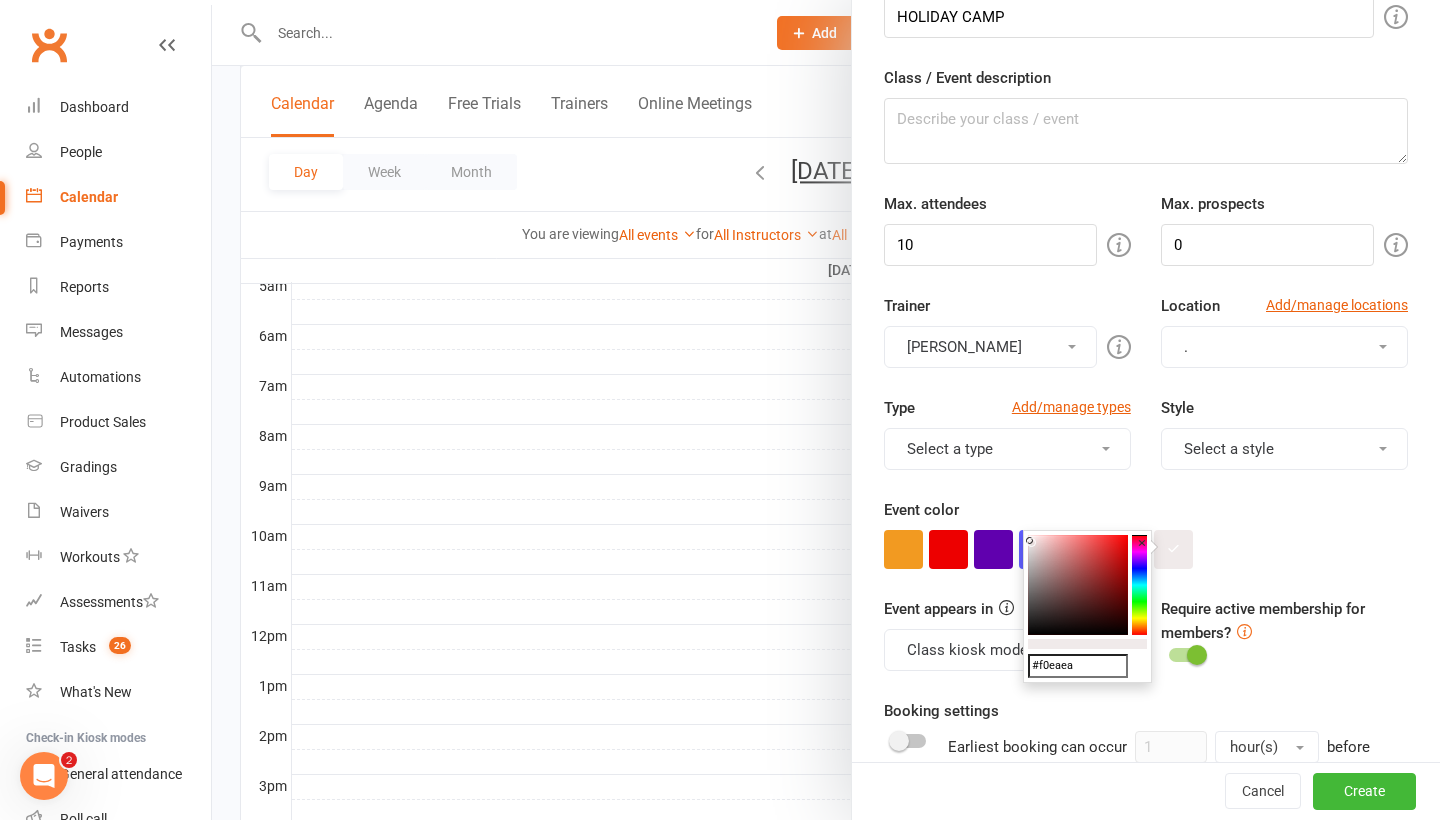click at bounding box center (1029, 540) 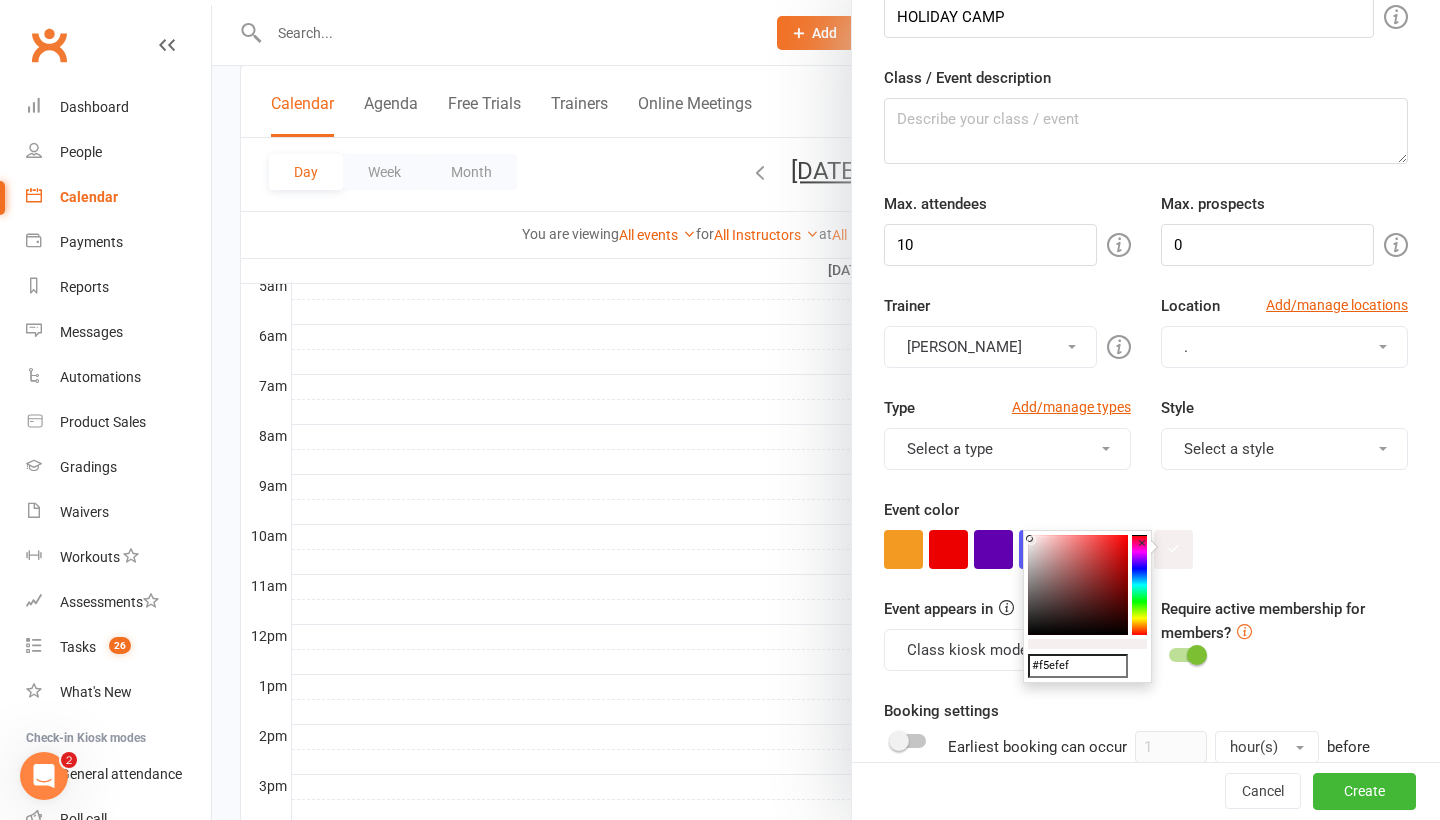 click at bounding box center (1029, 538) 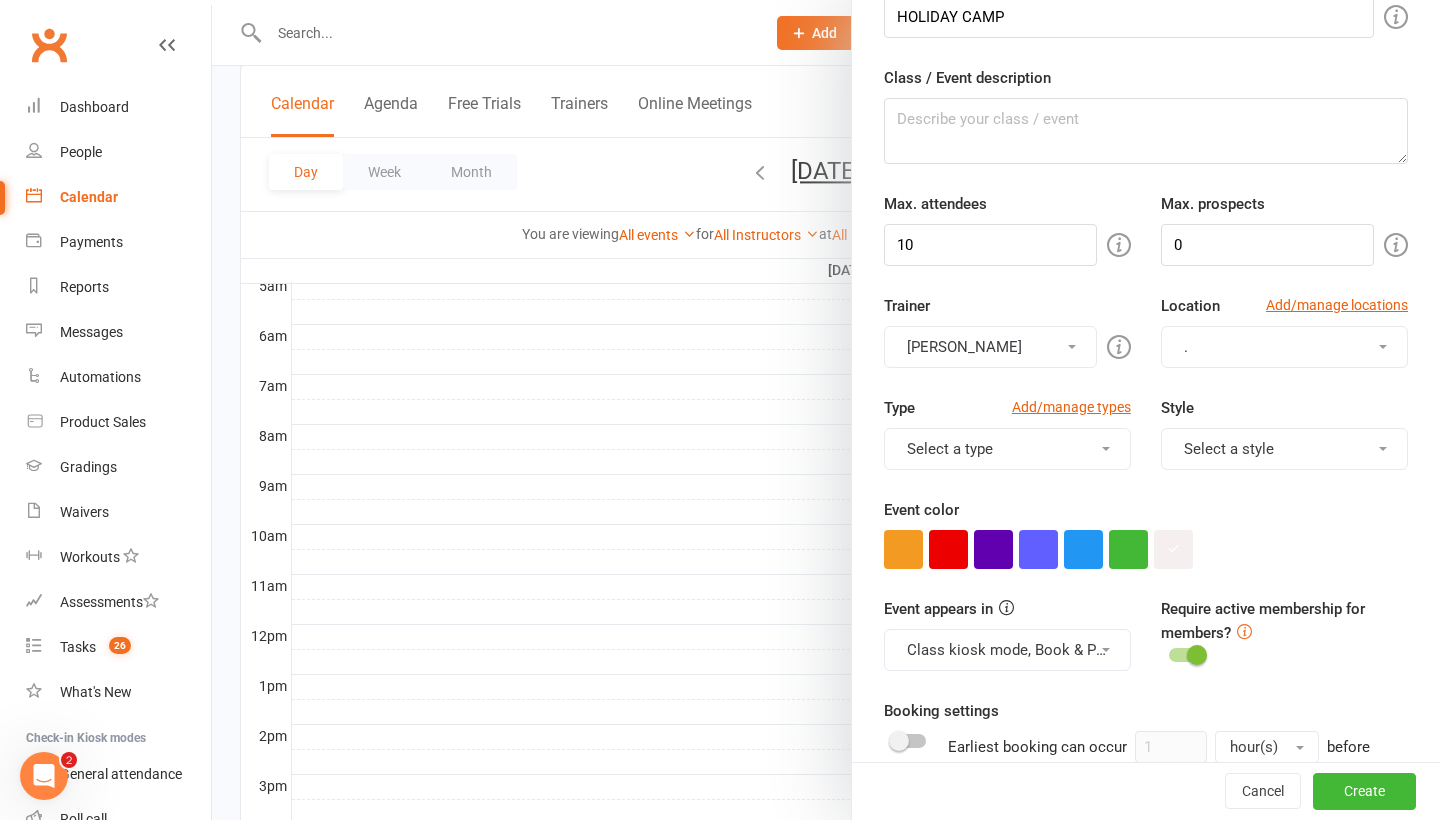 click on "Type Add/manage types Select a type  Boxing Intro. Chiro Class Holiday Camp Infrared Sauna PT Training Session Style Select a style  [MEDICAL_DATA]  Muay Thai Personal Training  Taekwondo Adults Taekwondo - High School Students Taekwondo Little [PERSON_NAME] Warriors [DEMOGRAPHIC_DATA] Taekwondo Little [PERSON_NAME] Warriors [DEMOGRAPHIC_DATA]" at bounding box center (1146, 447) 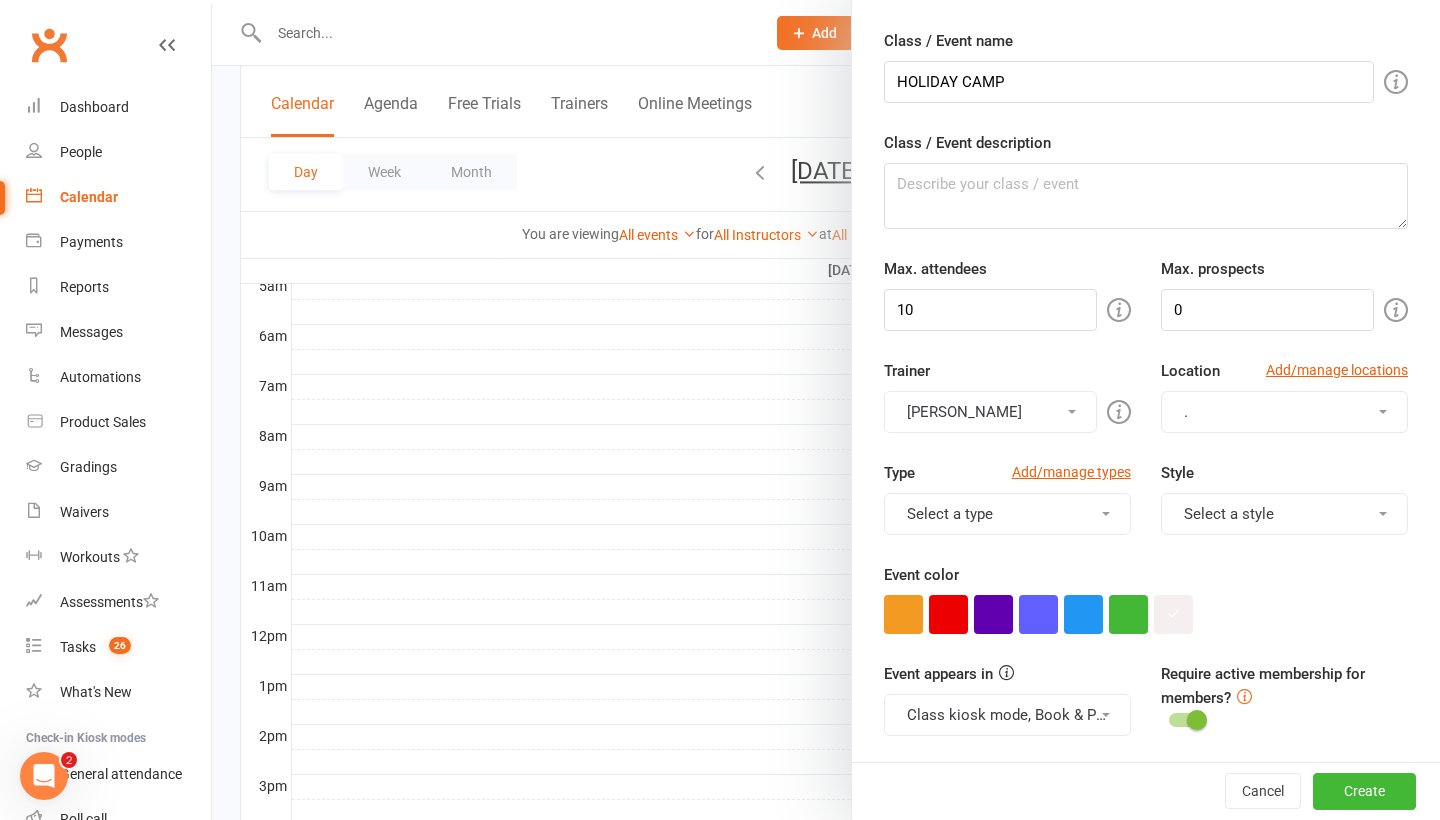 scroll, scrollTop: 27, scrollLeft: 0, axis: vertical 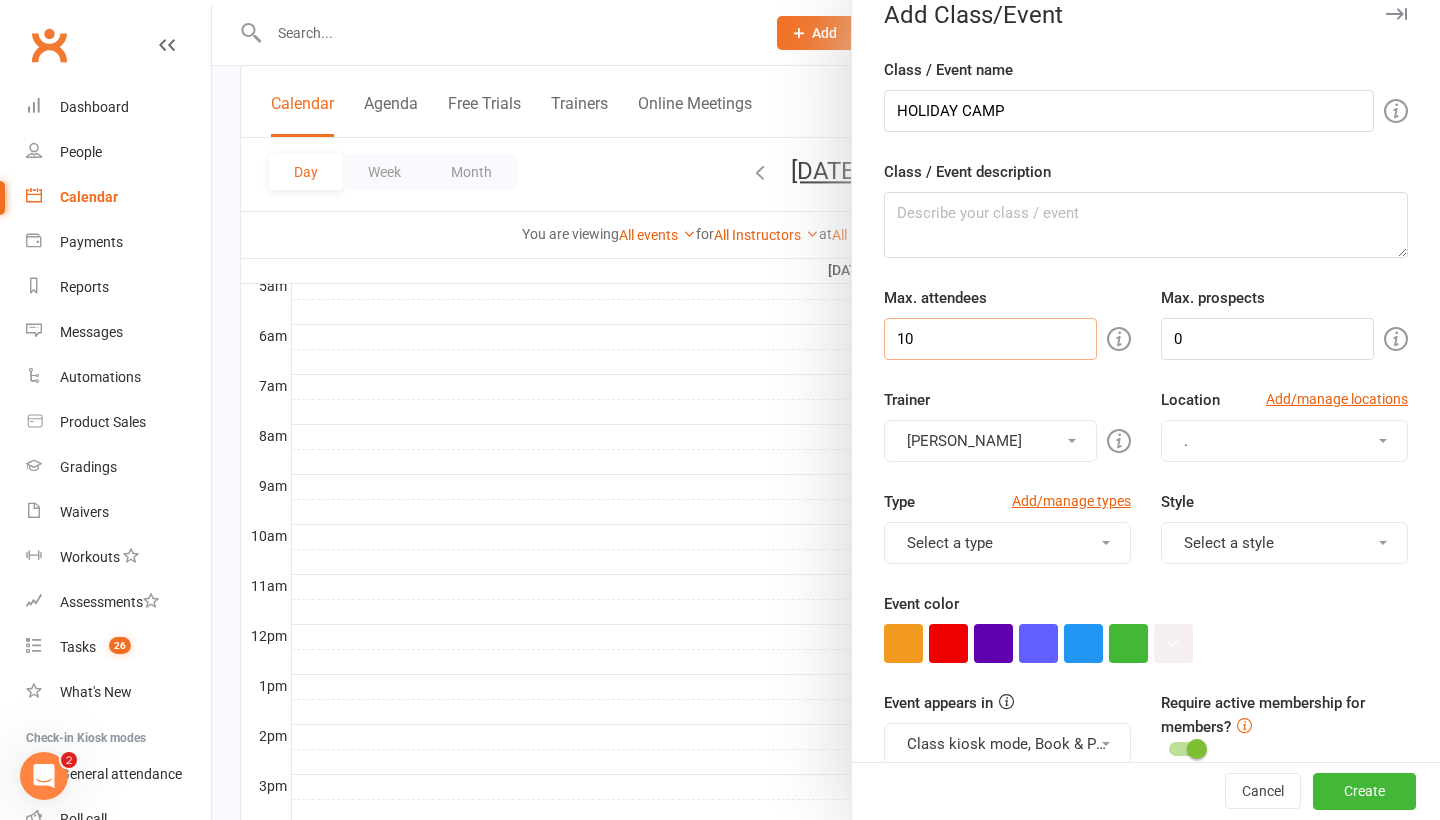 click on "10" at bounding box center (990, 339) 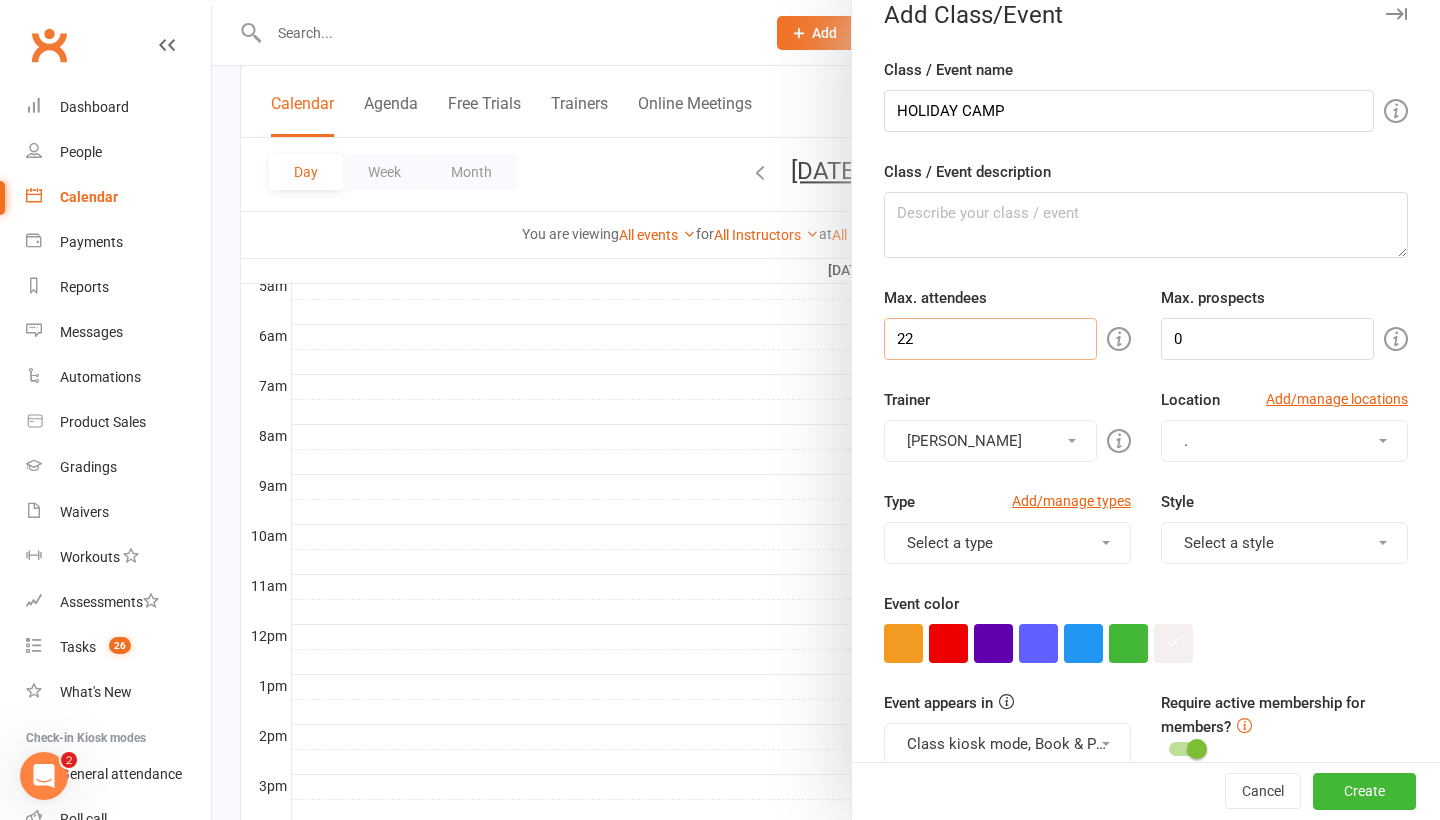 type on "2" 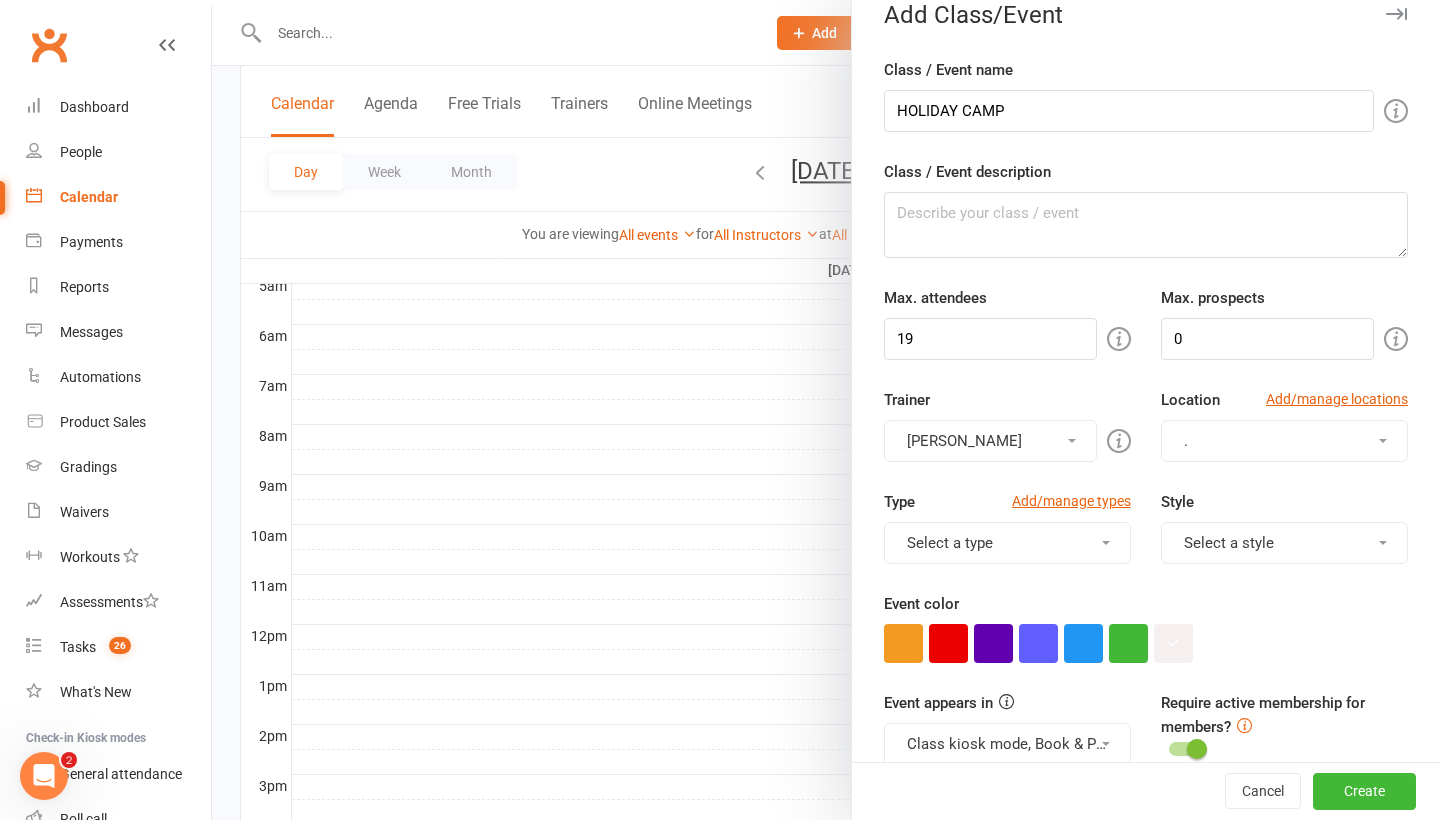 click on "[PERSON_NAME]" at bounding box center [990, 441] 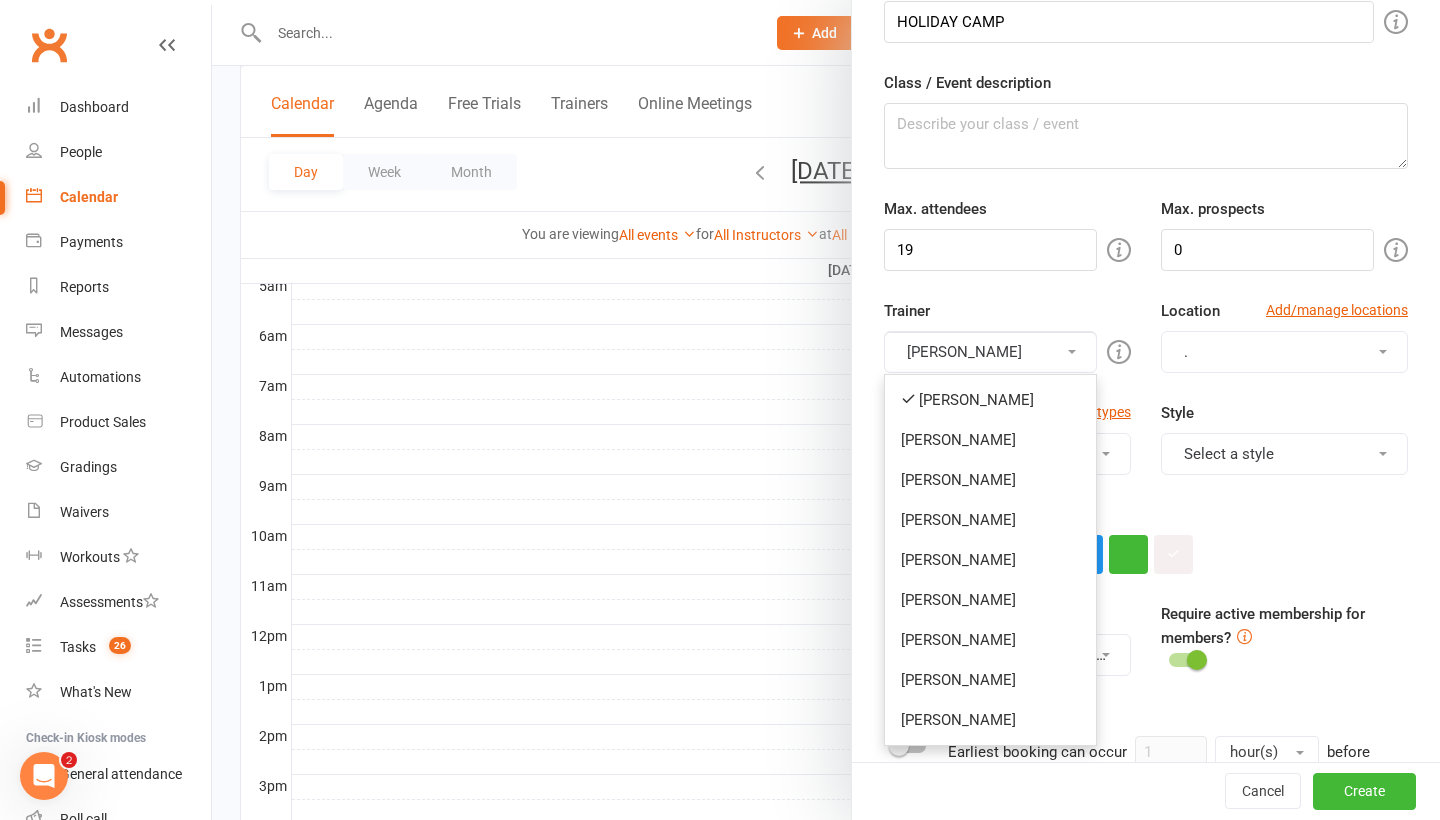 scroll, scrollTop: 119, scrollLeft: 0, axis: vertical 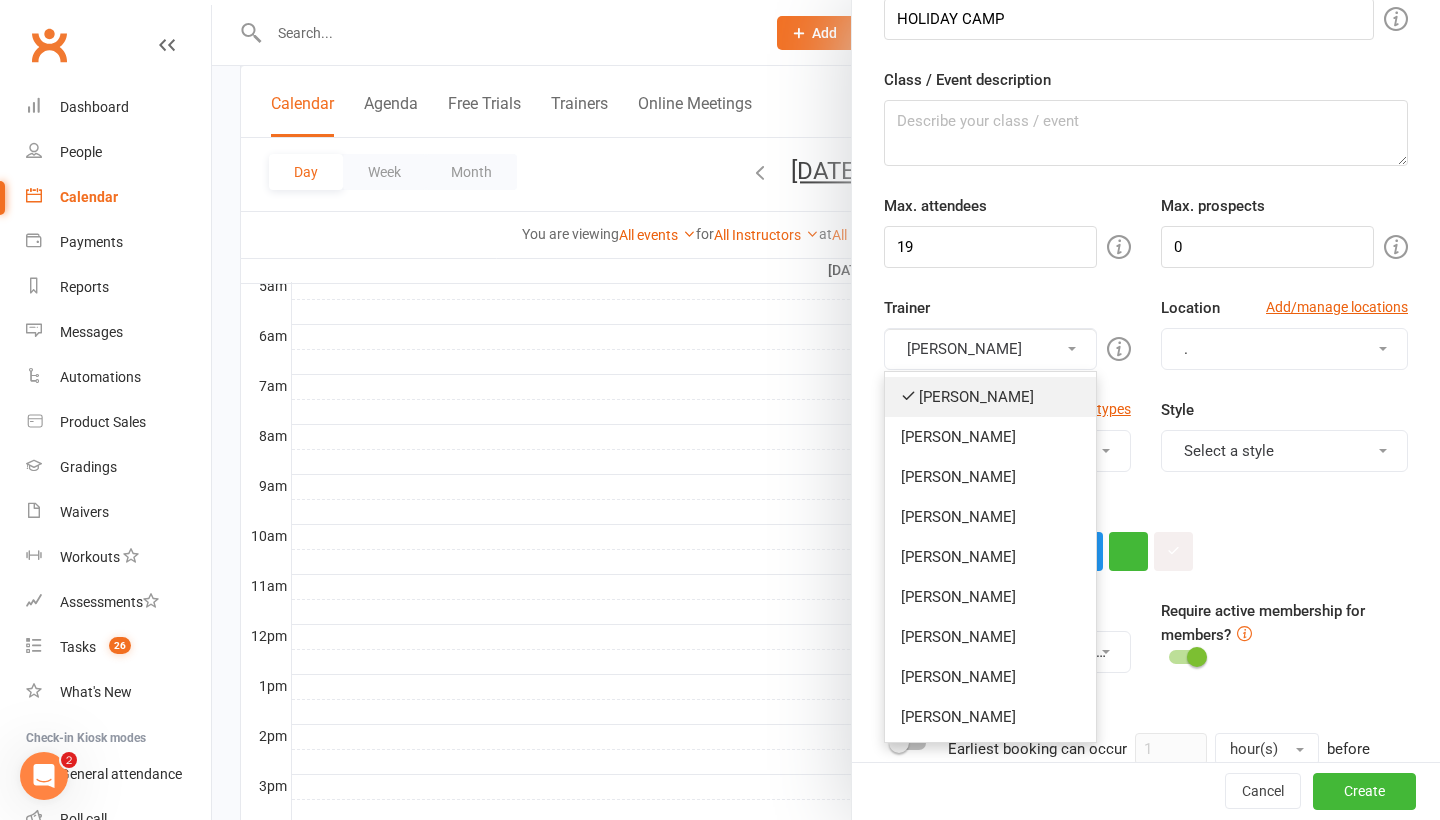 click on "[PERSON_NAME]" at bounding box center (990, 397) 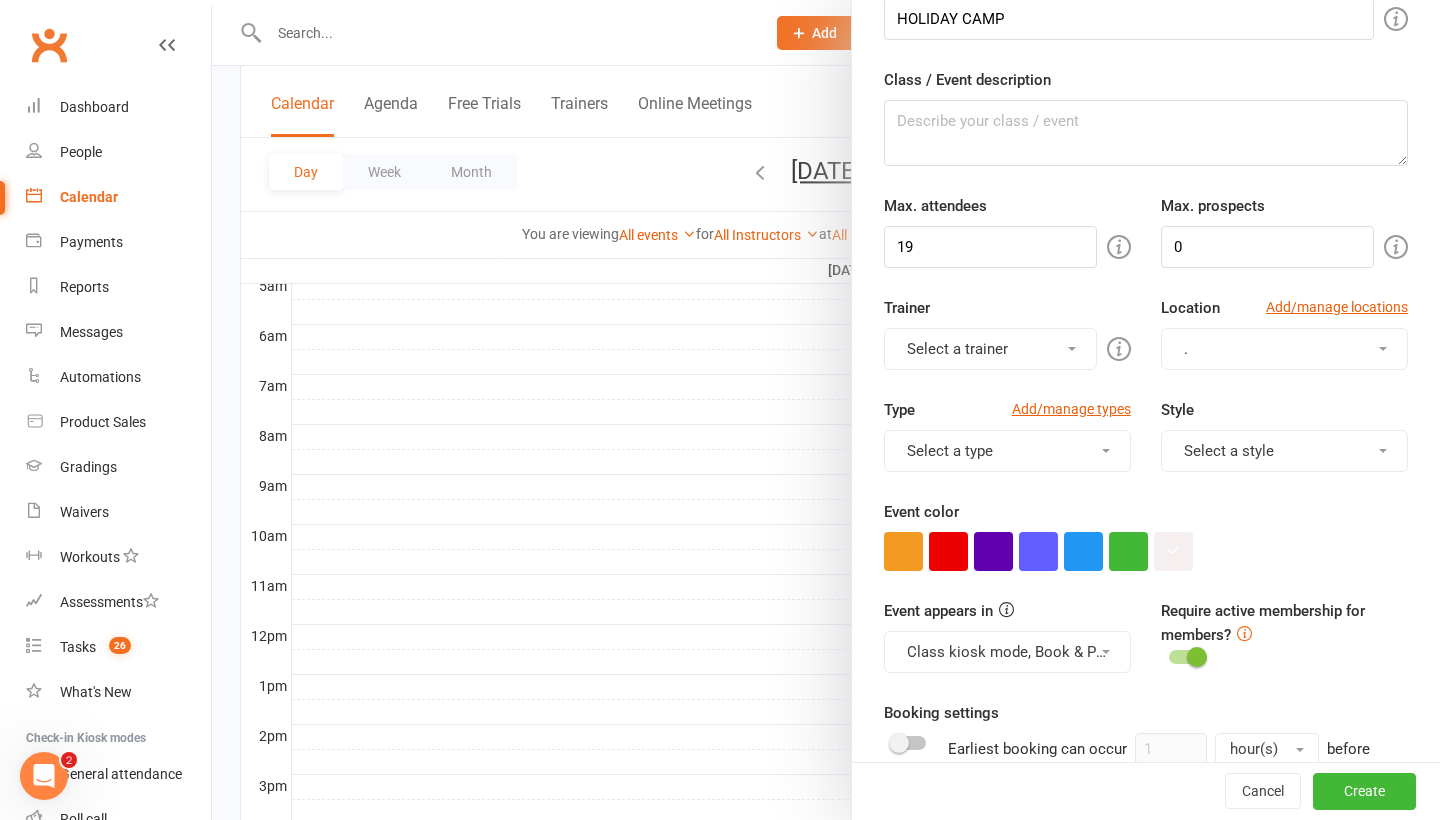 click on "Select a trainer" at bounding box center (990, 349) 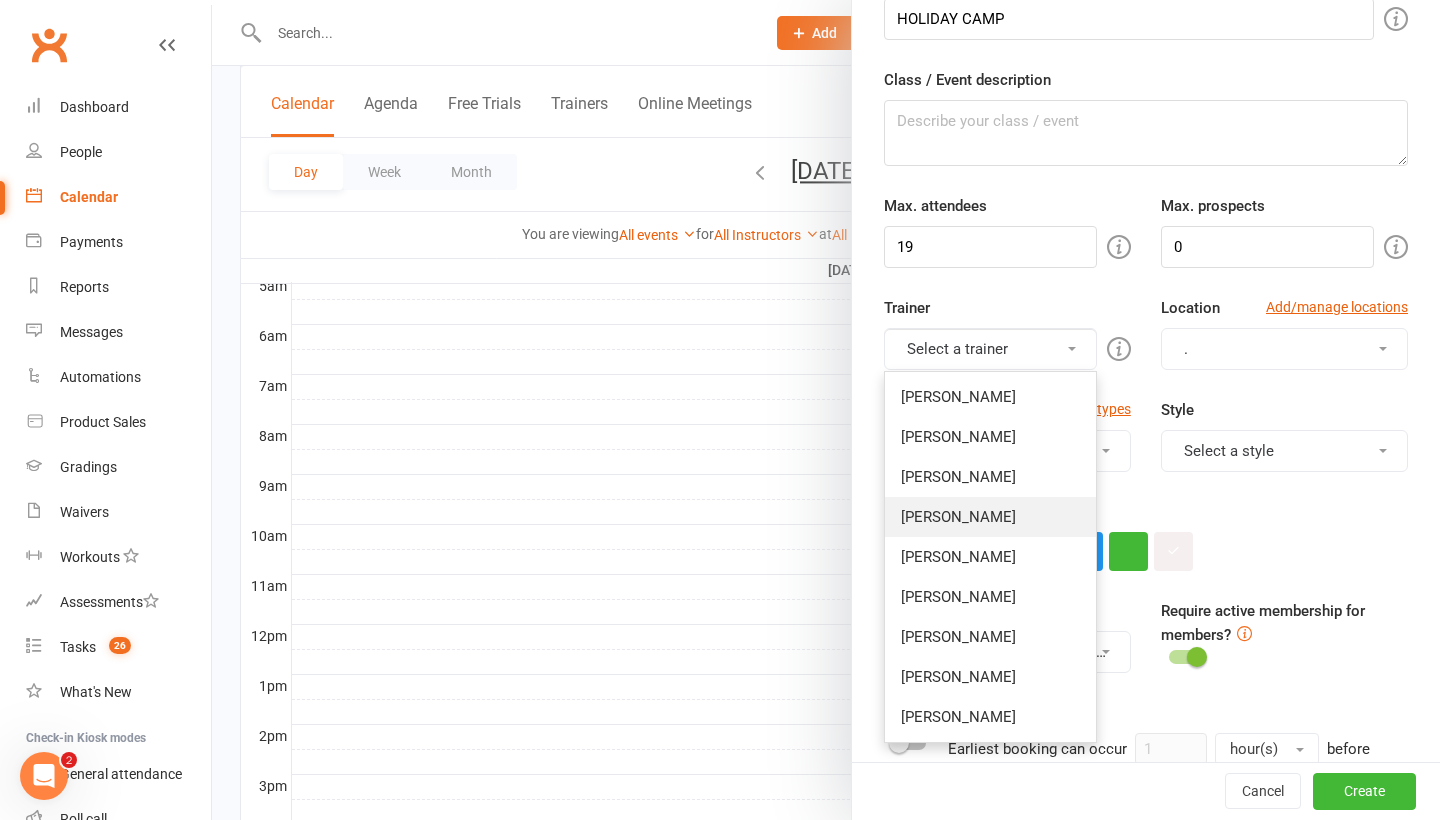 click on "[PERSON_NAME]" at bounding box center [990, 517] 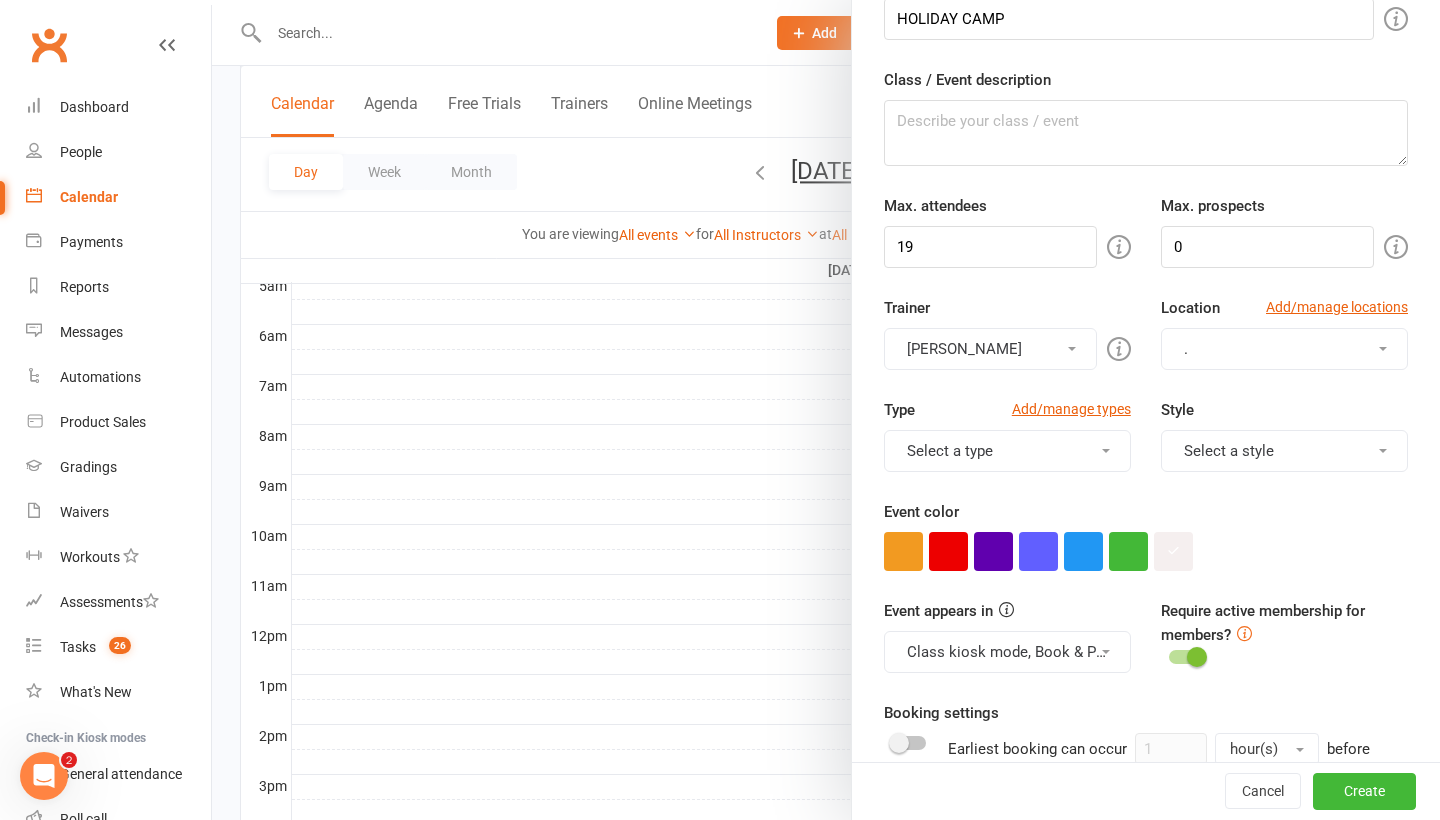 click on "[PERSON_NAME]" at bounding box center (990, 349) 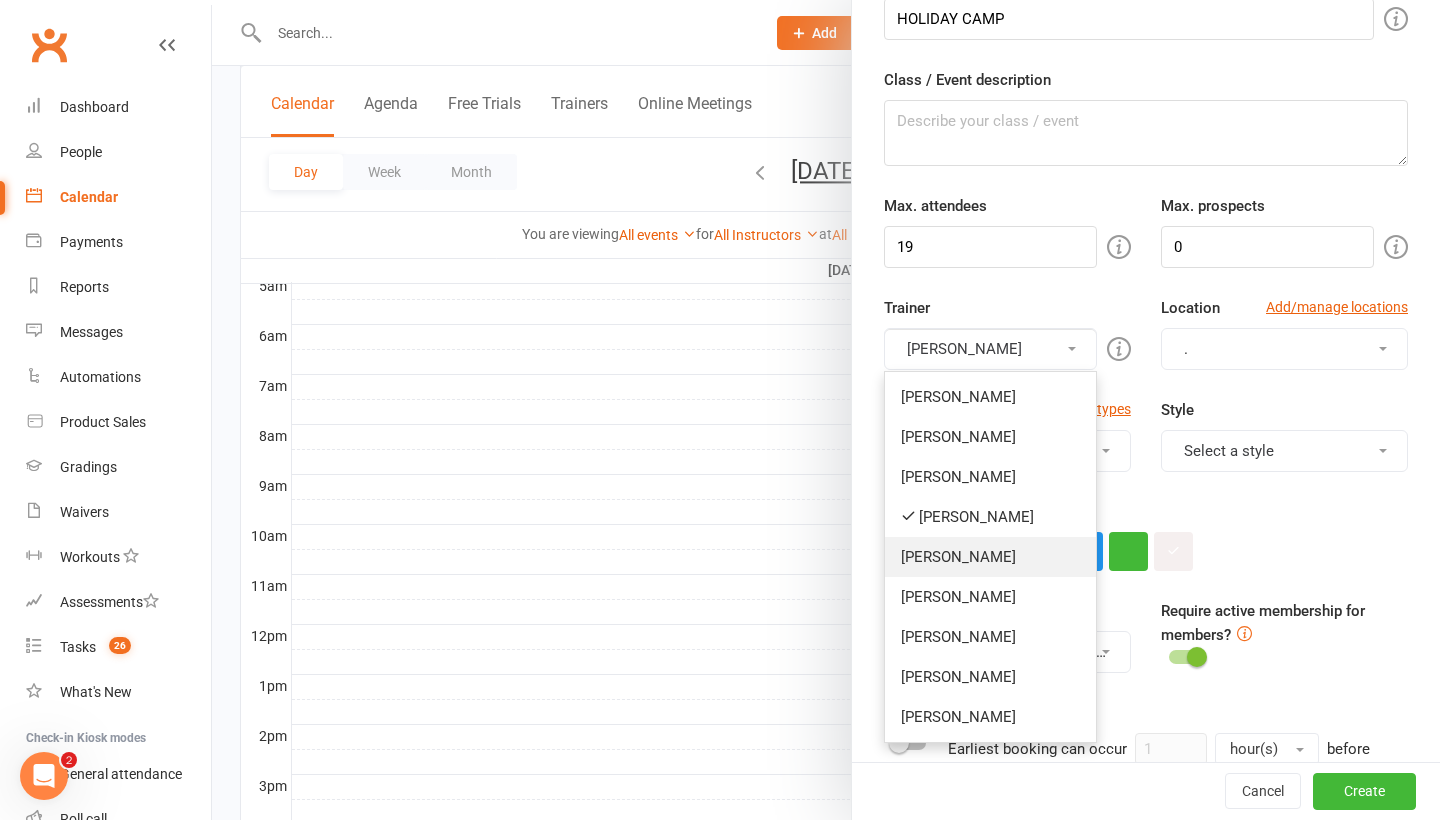 click on "[PERSON_NAME]" at bounding box center (990, 557) 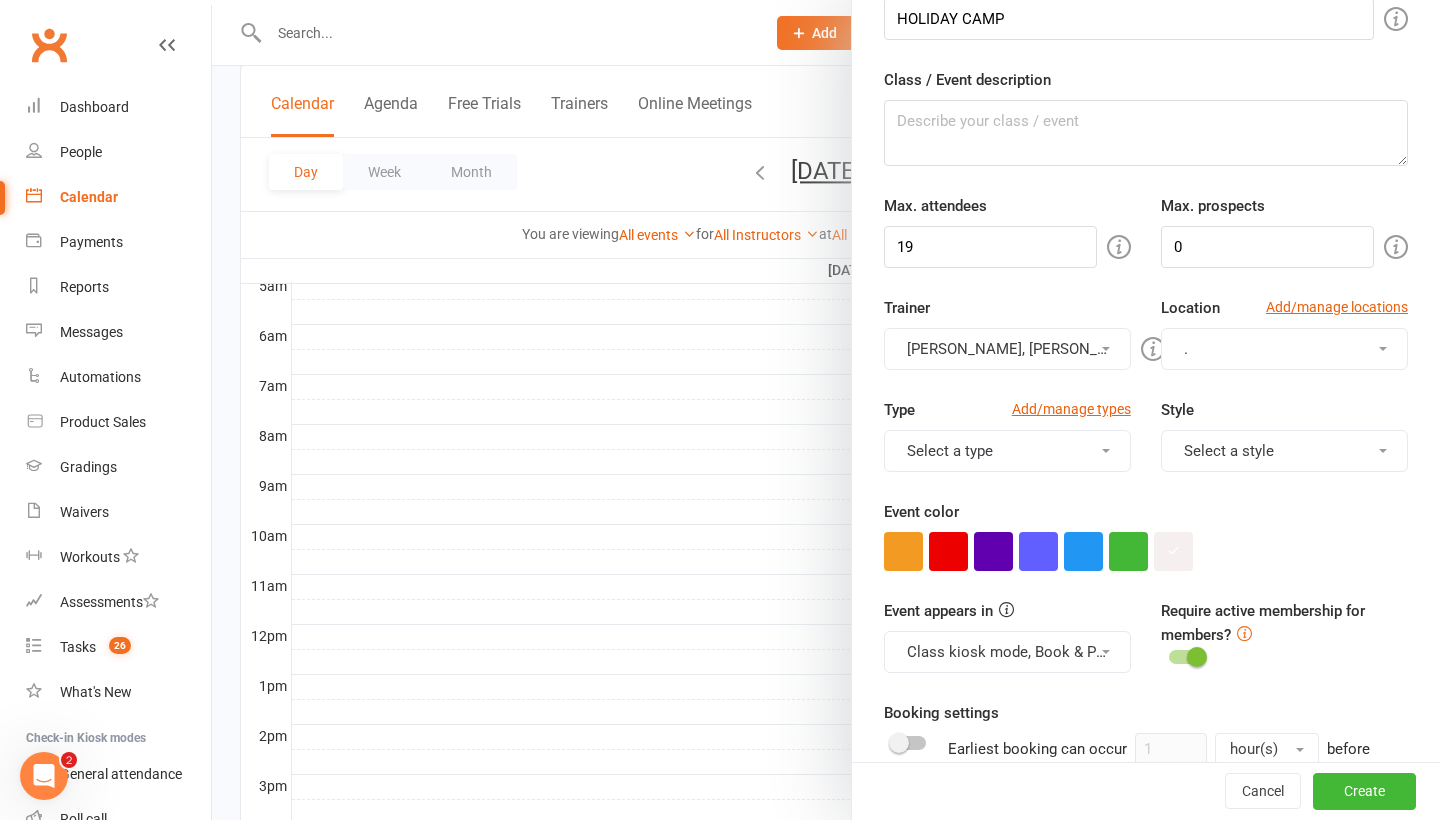 click on "[PERSON_NAME], [PERSON_NAME]" at bounding box center [1007, 349] 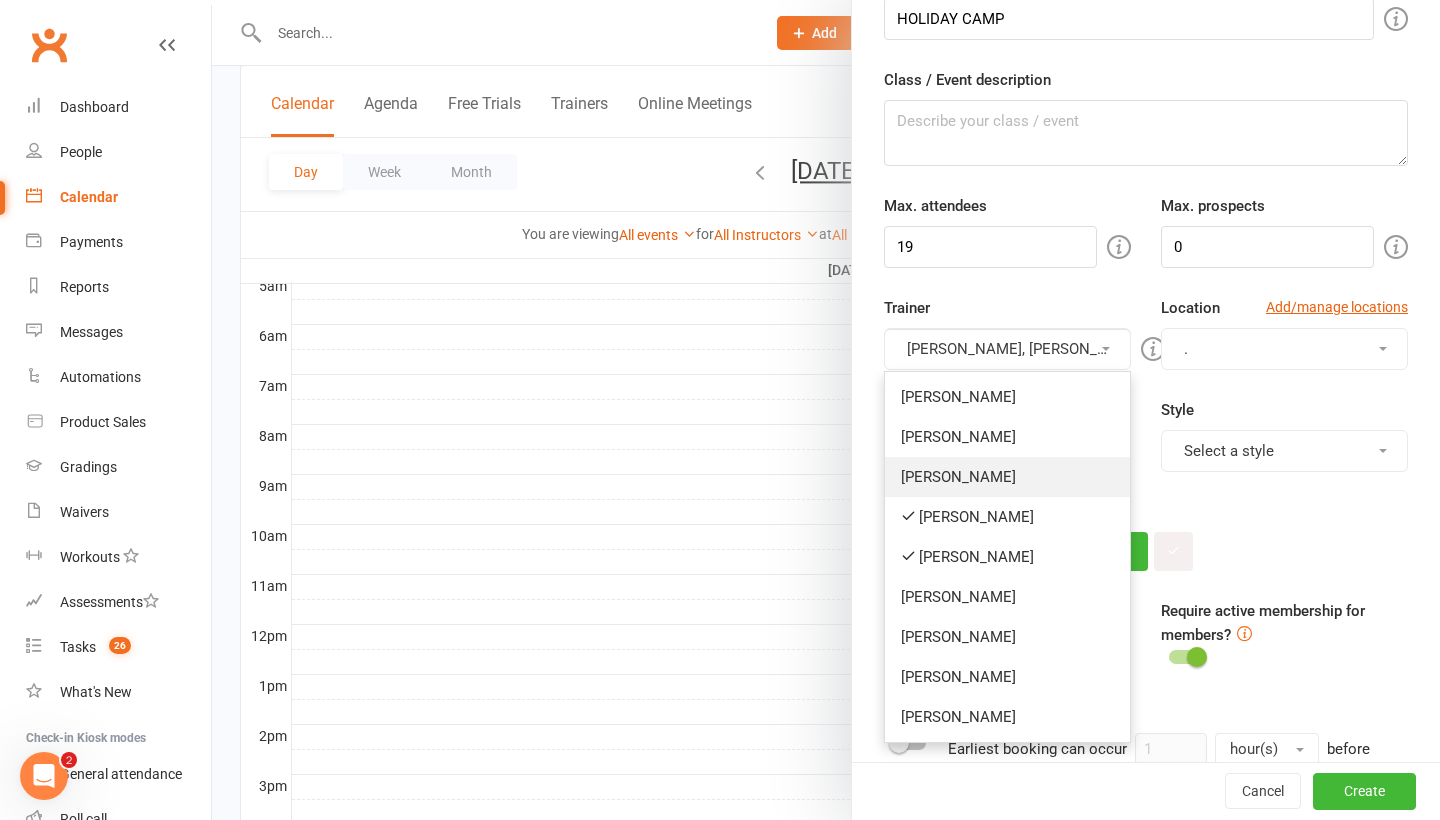 click on "[PERSON_NAME]" at bounding box center [1007, 477] 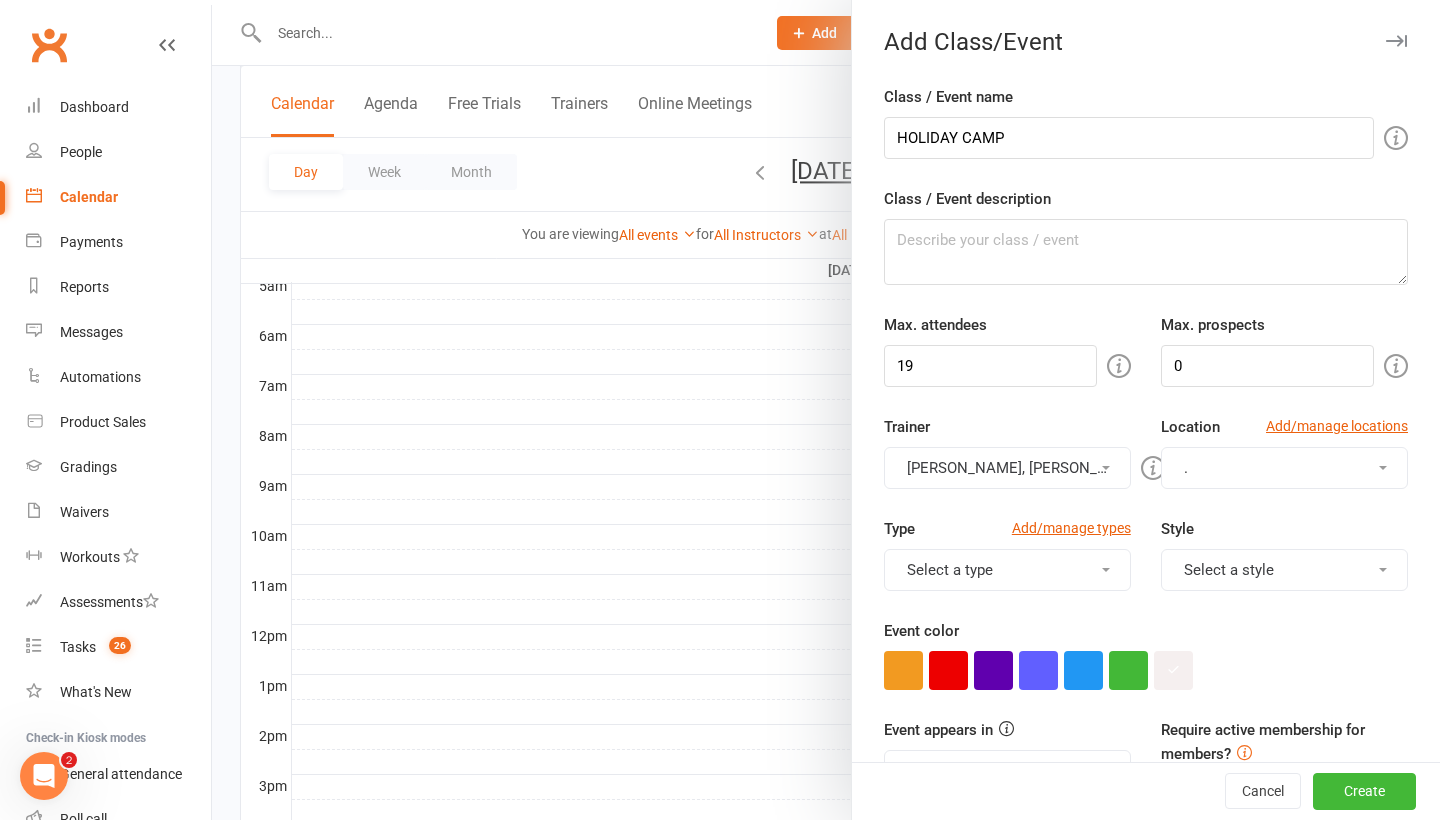 scroll, scrollTop: 0, scrollLeft: 0, axis: both 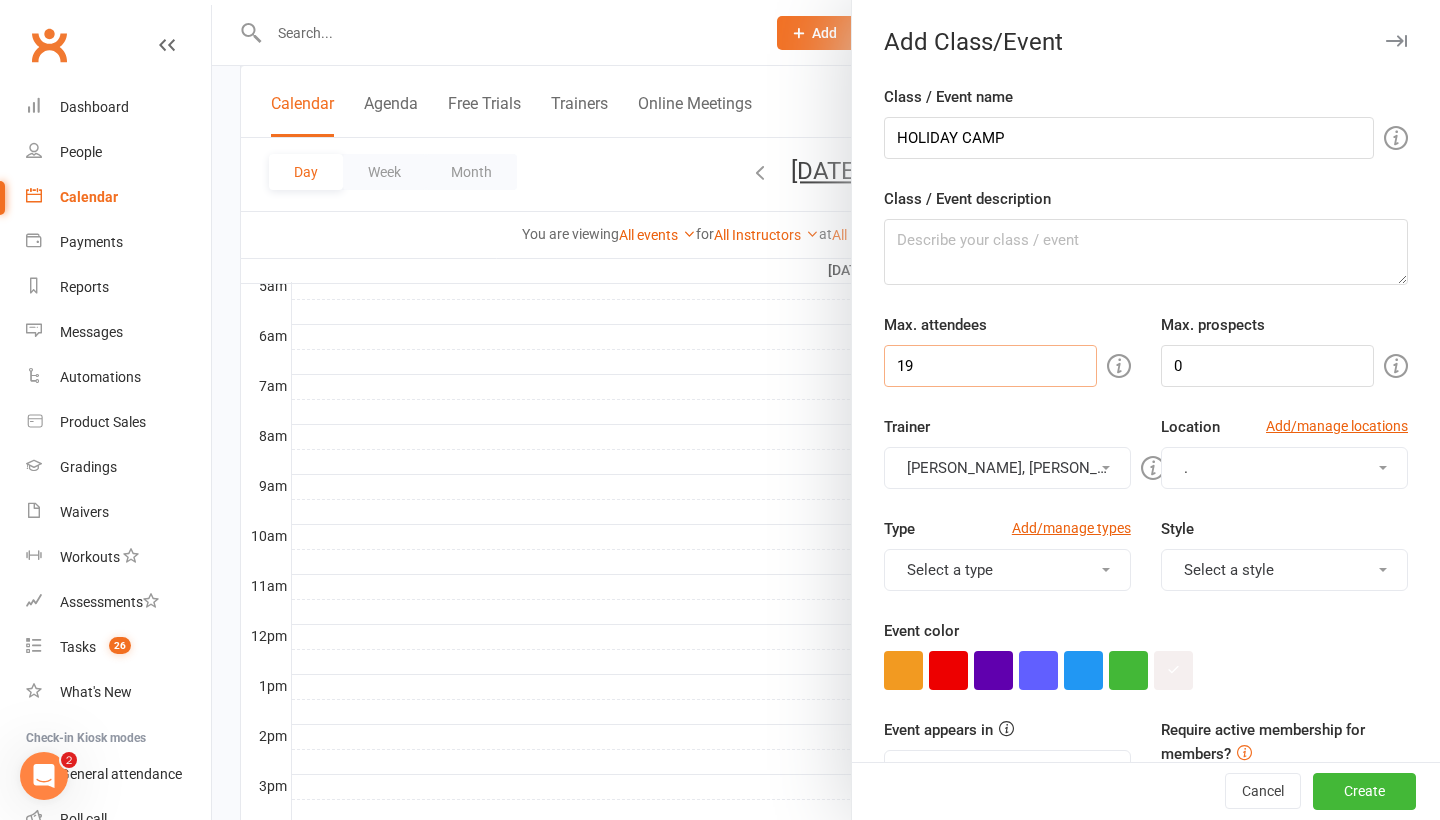 click on "19" at bounding box center (990, 366) 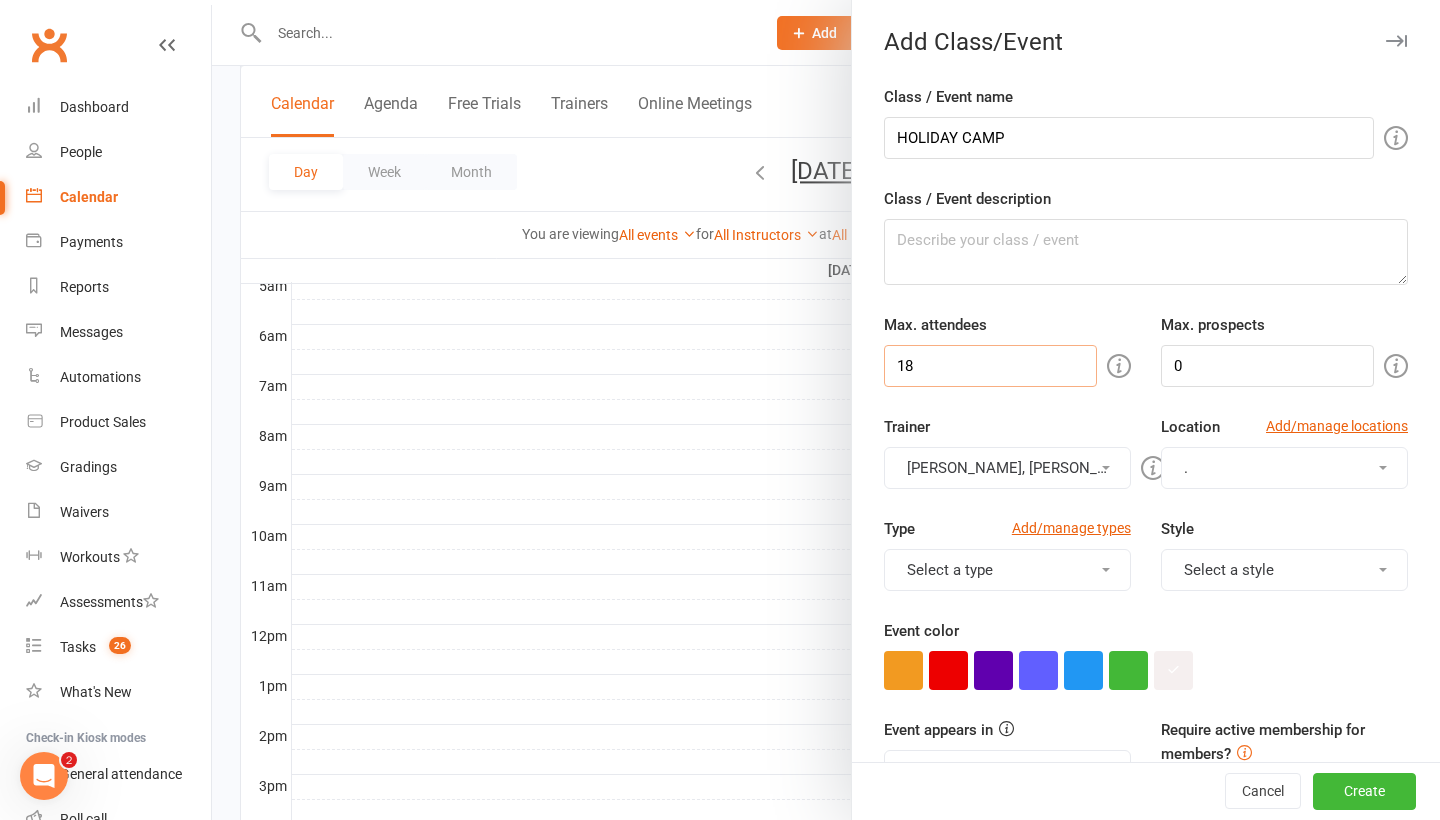 type on "18" 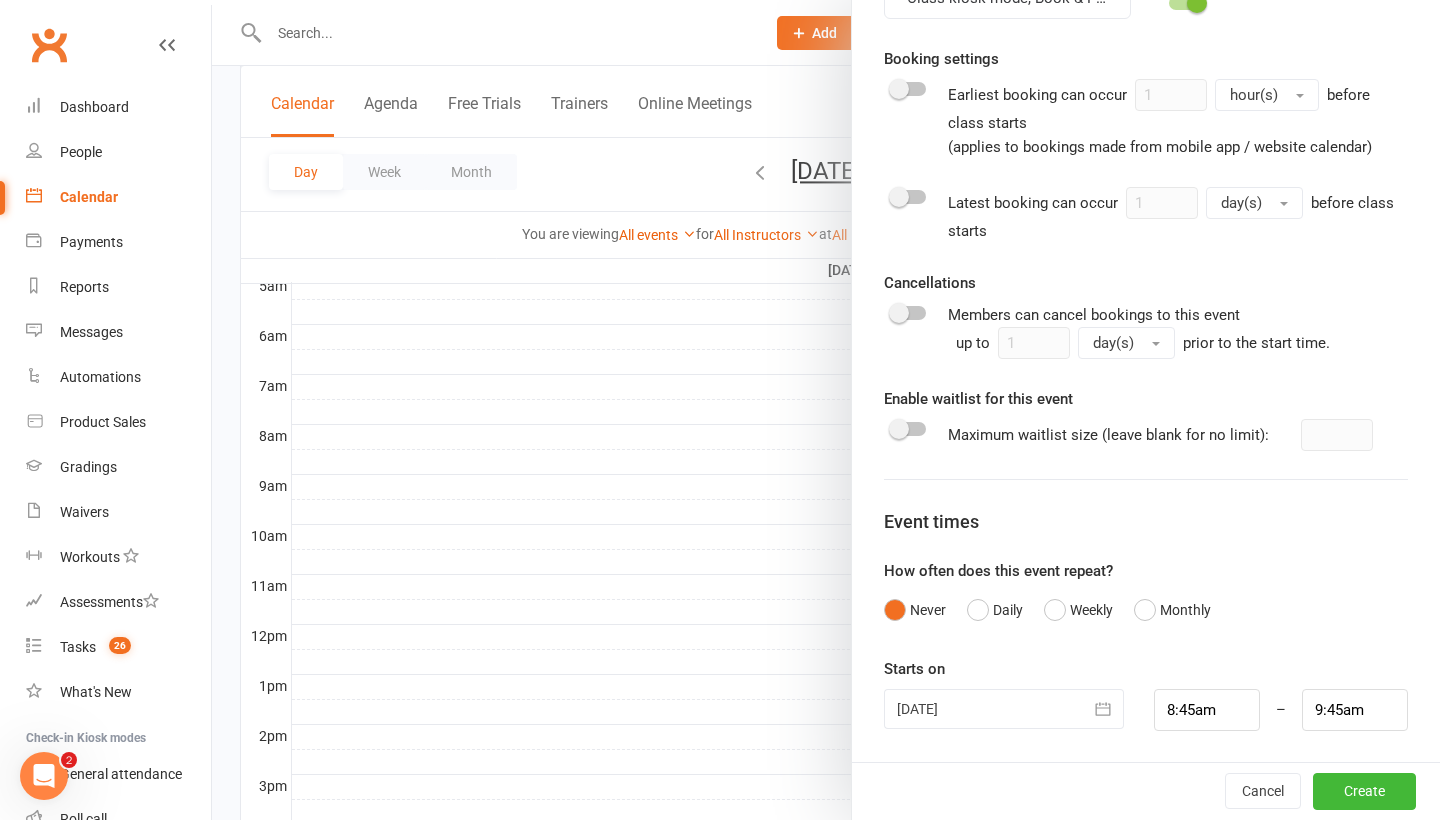 scroll, scrollTop: 772, scrollLeft: 0, axis: vertical 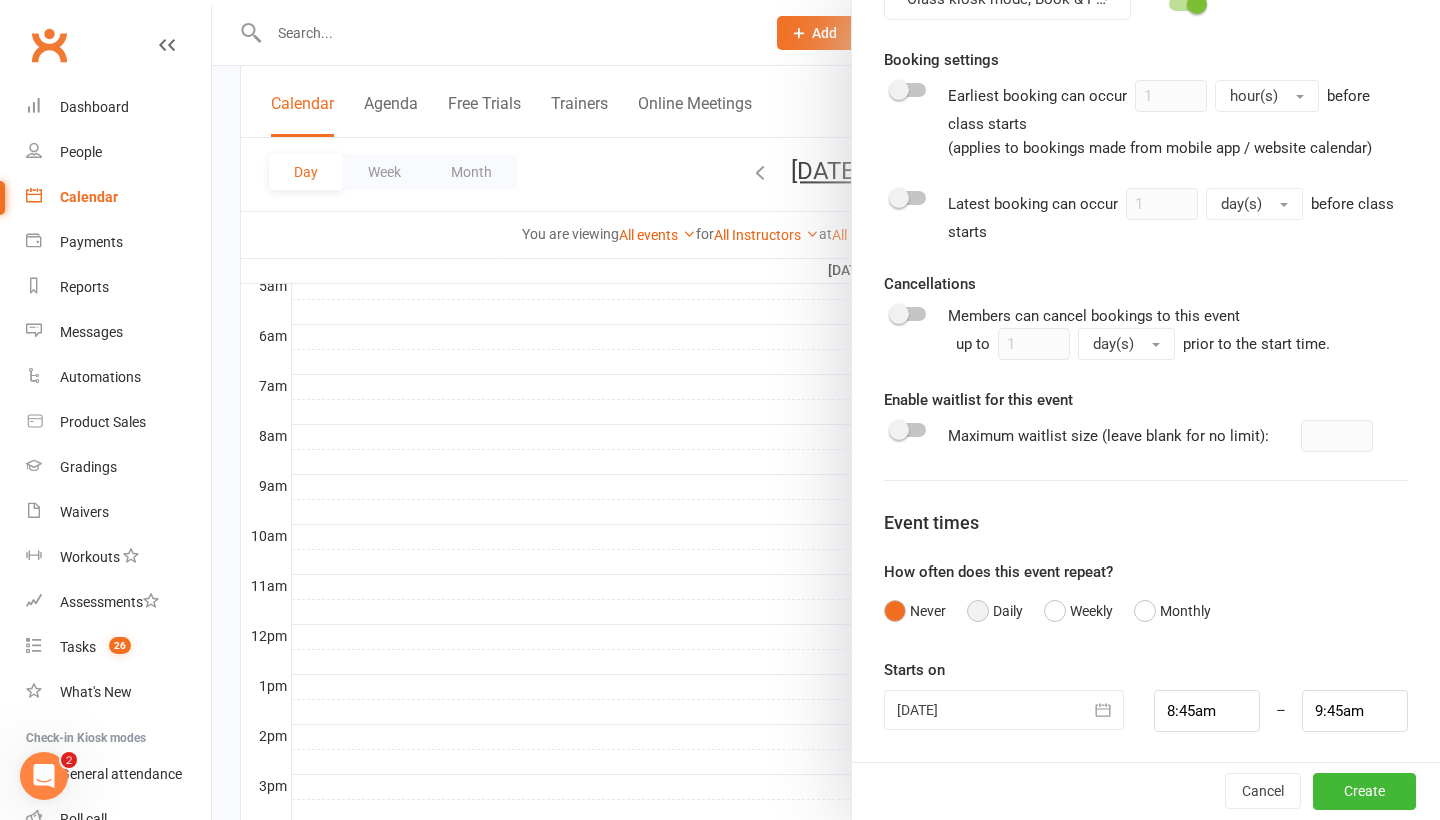 click on "Daily" at bounding box center [995, 611] 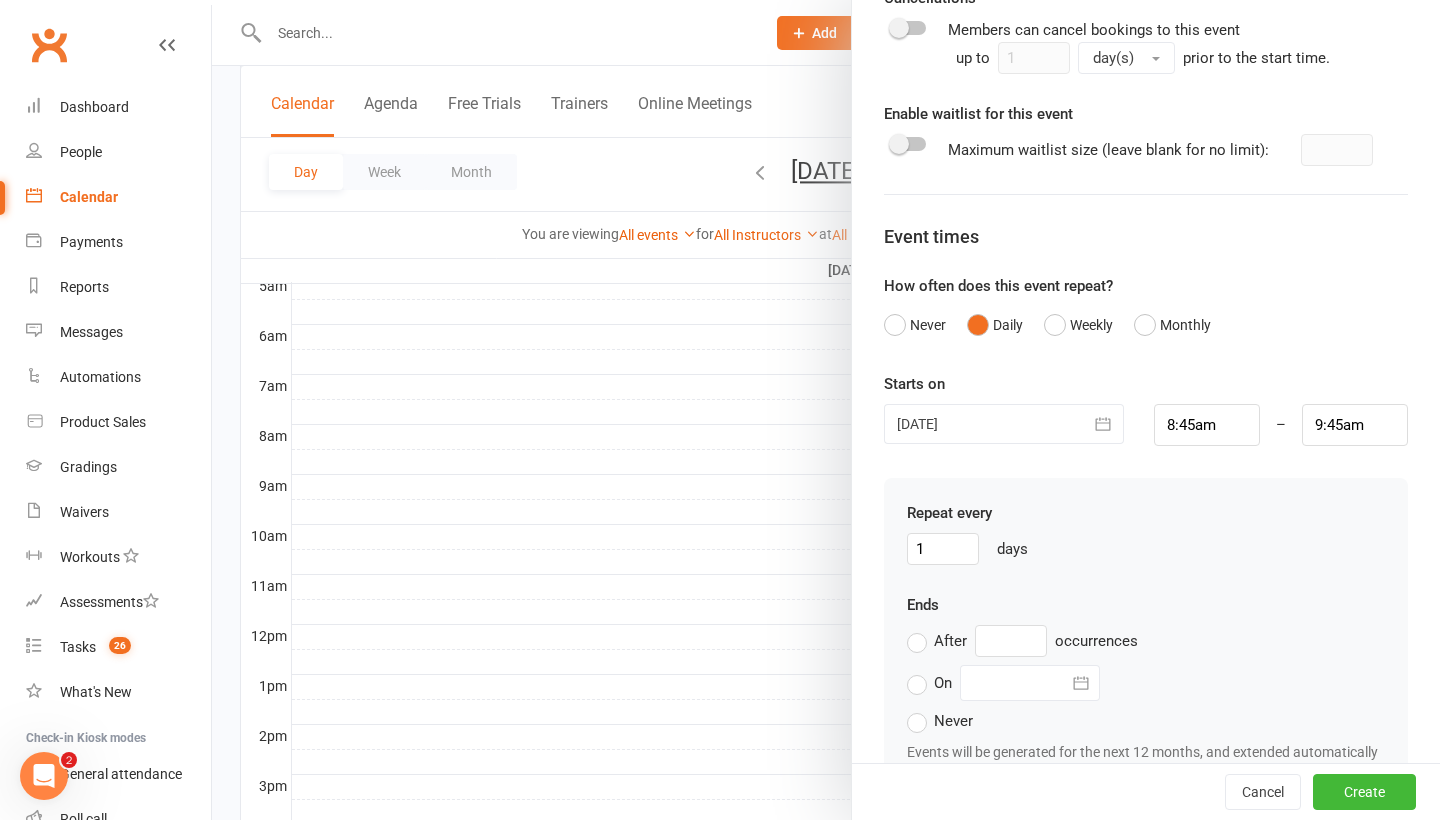 scroll, scrollTop: 1062, scrollLeft: 0, axis: vertical 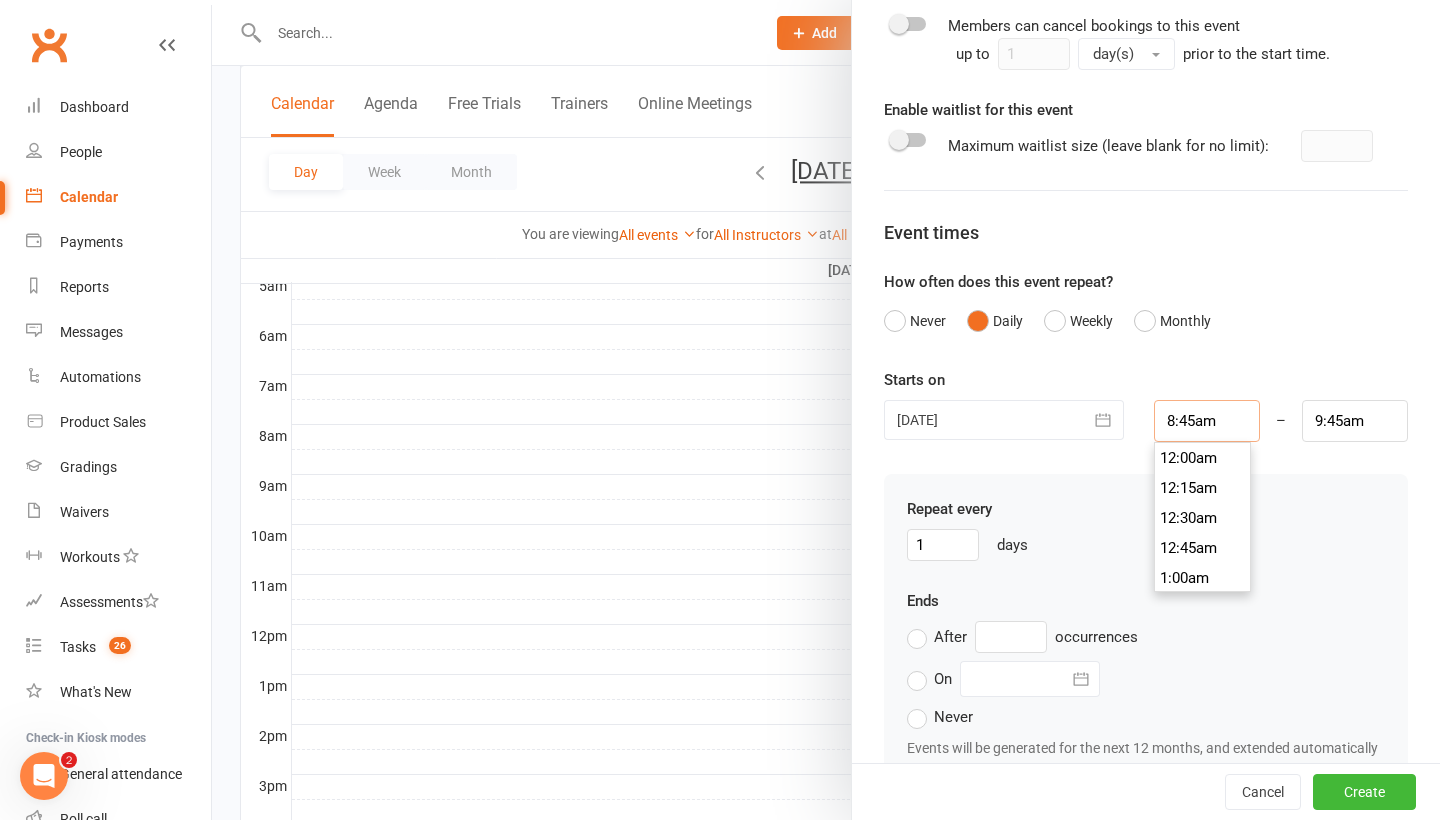 click on "8:45am" at bounding box center (1207, 421) 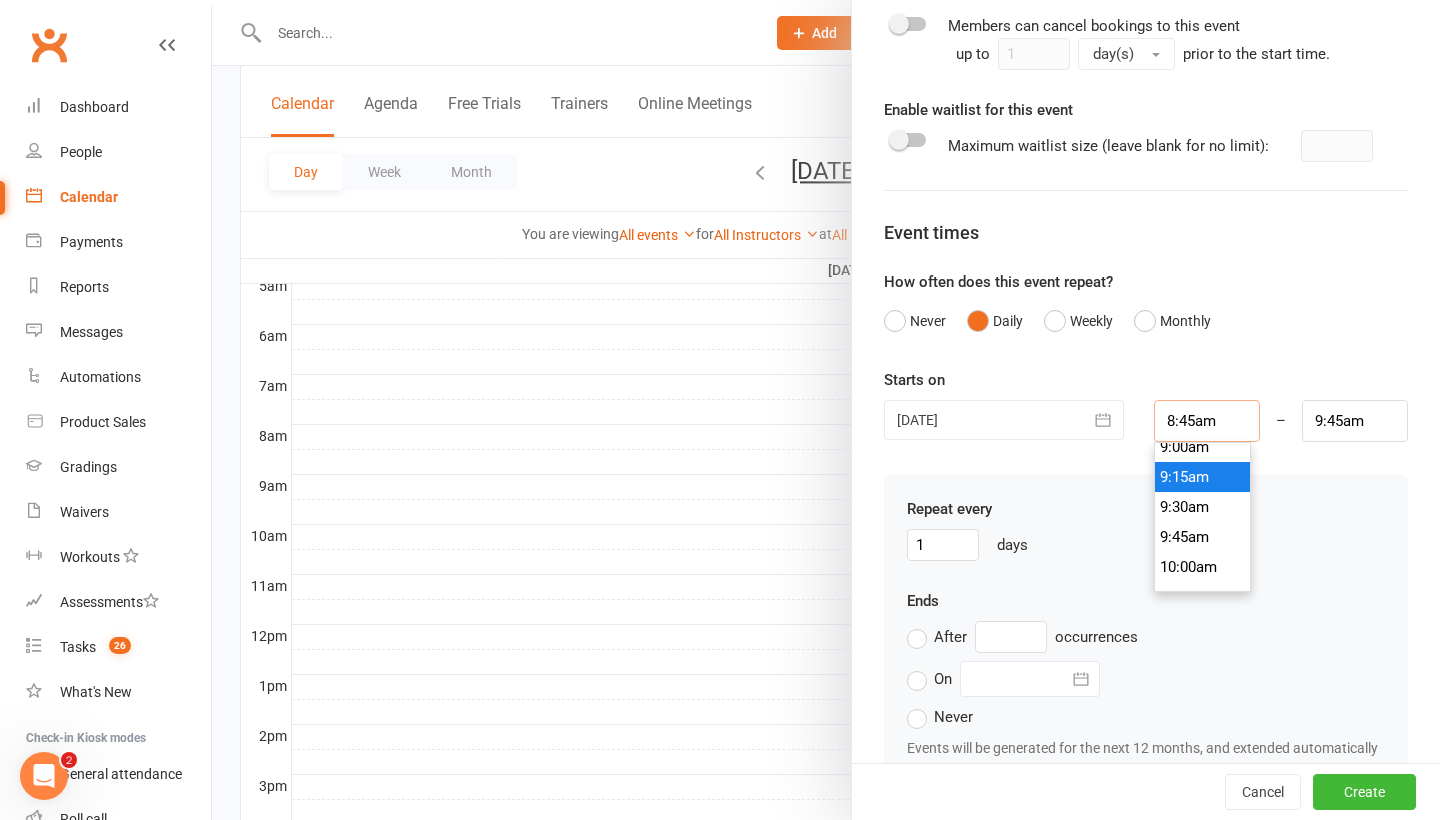 scroll, scrollTop: 1092, scrollLeft: 0, axis: vertical 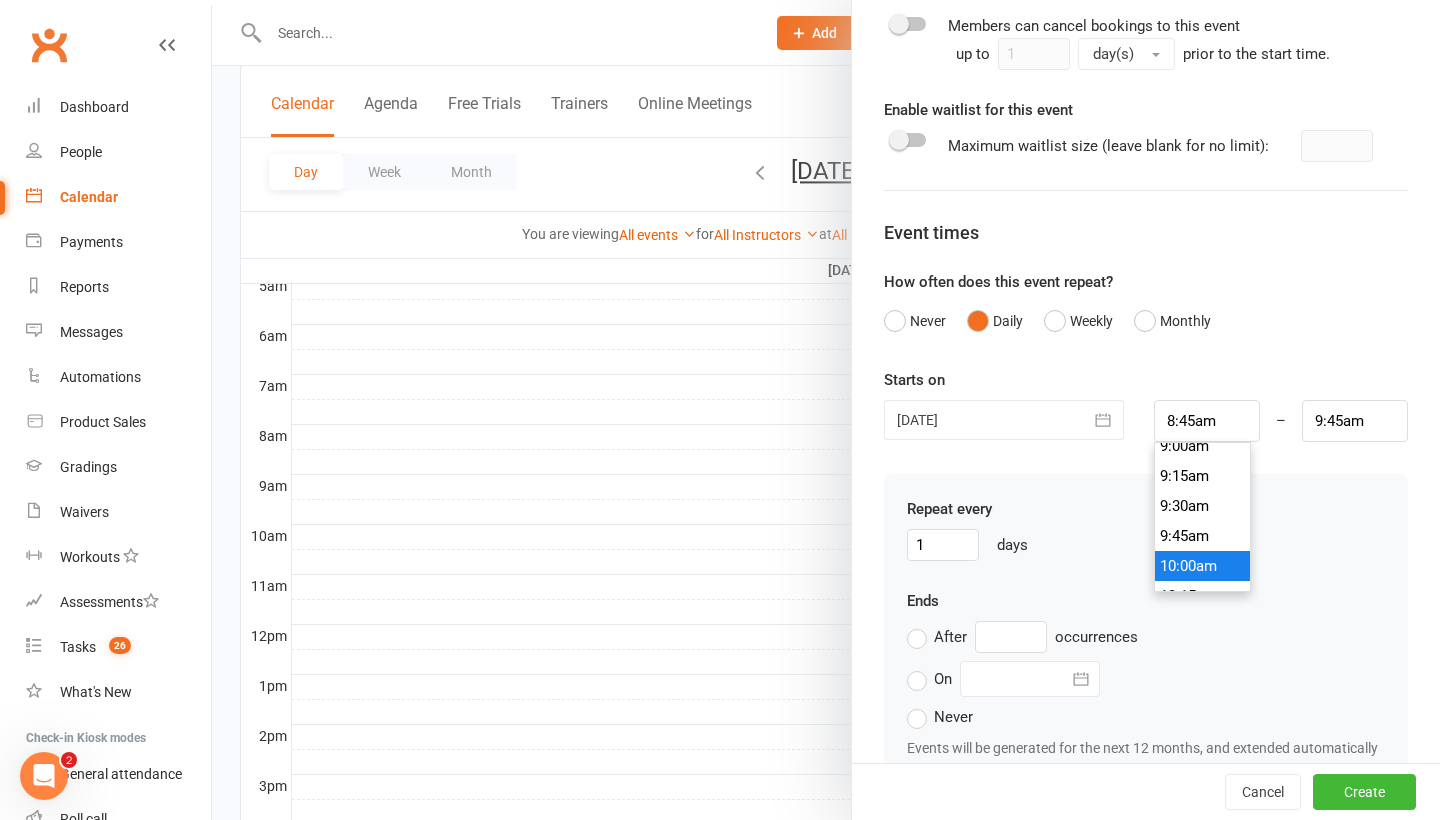 type on "10:00am" 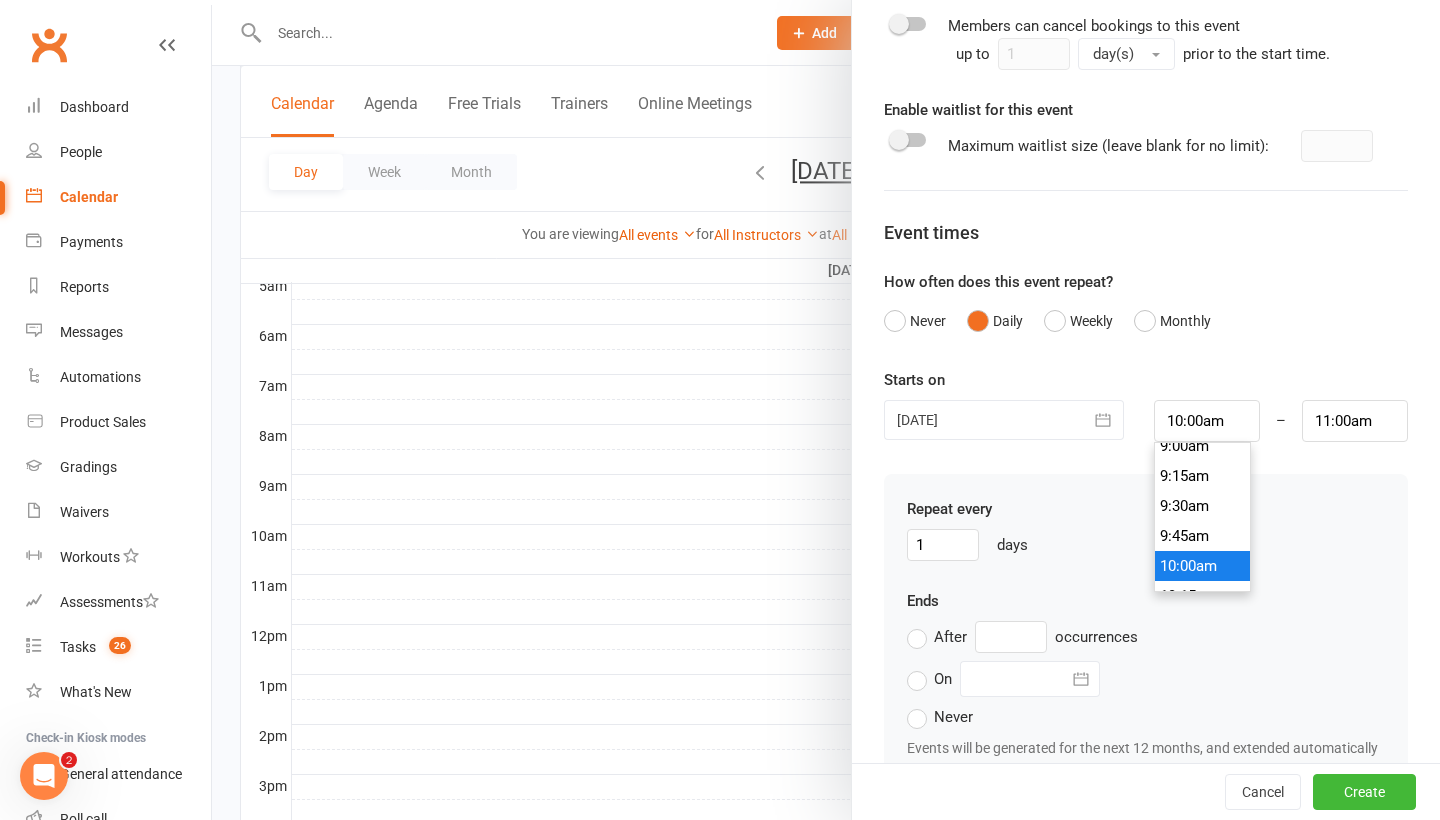 click on "10:00am" at bounding box center (1203, 566) 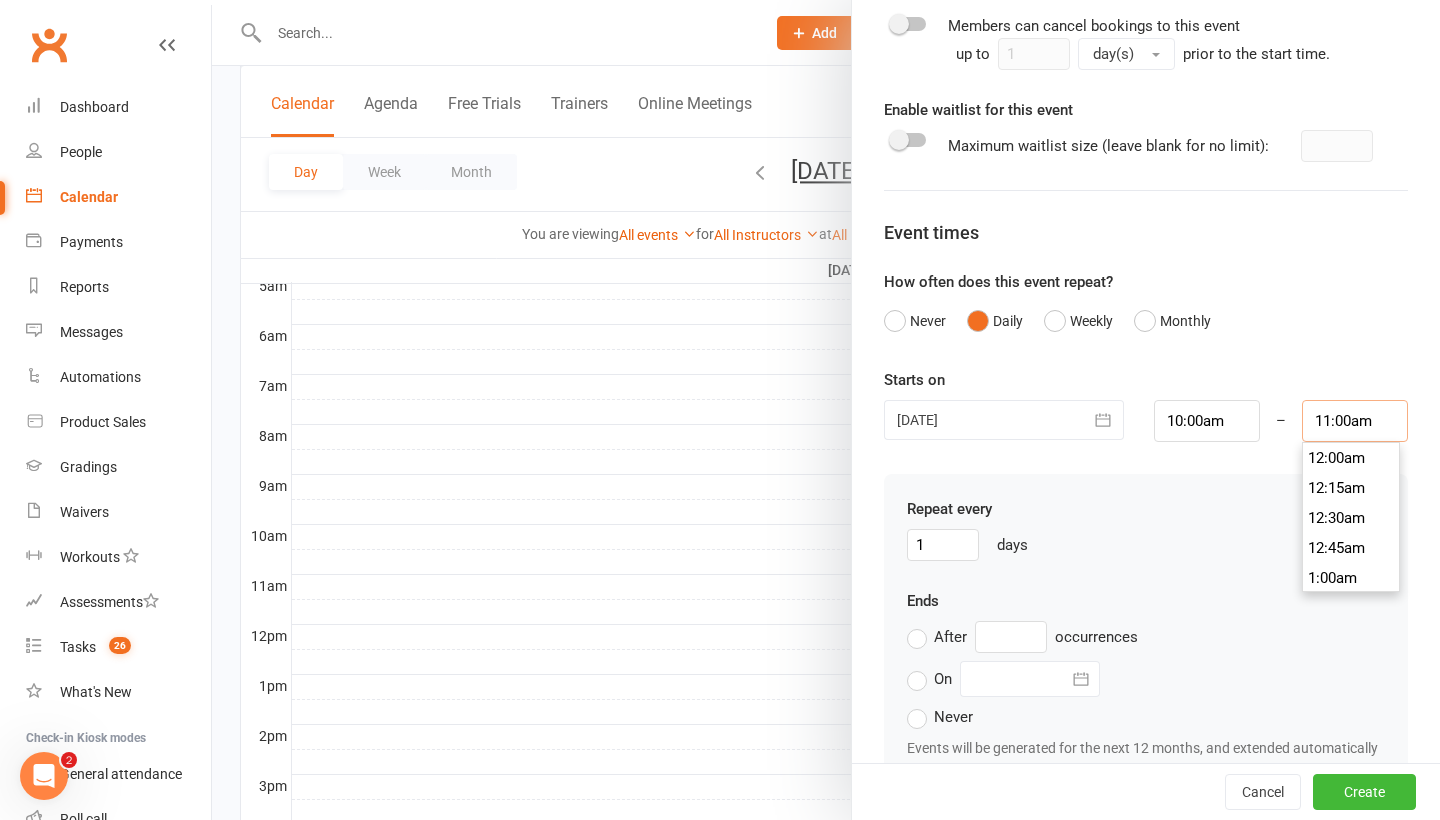 click on "11:00am" at bounding box center [1355, 421] 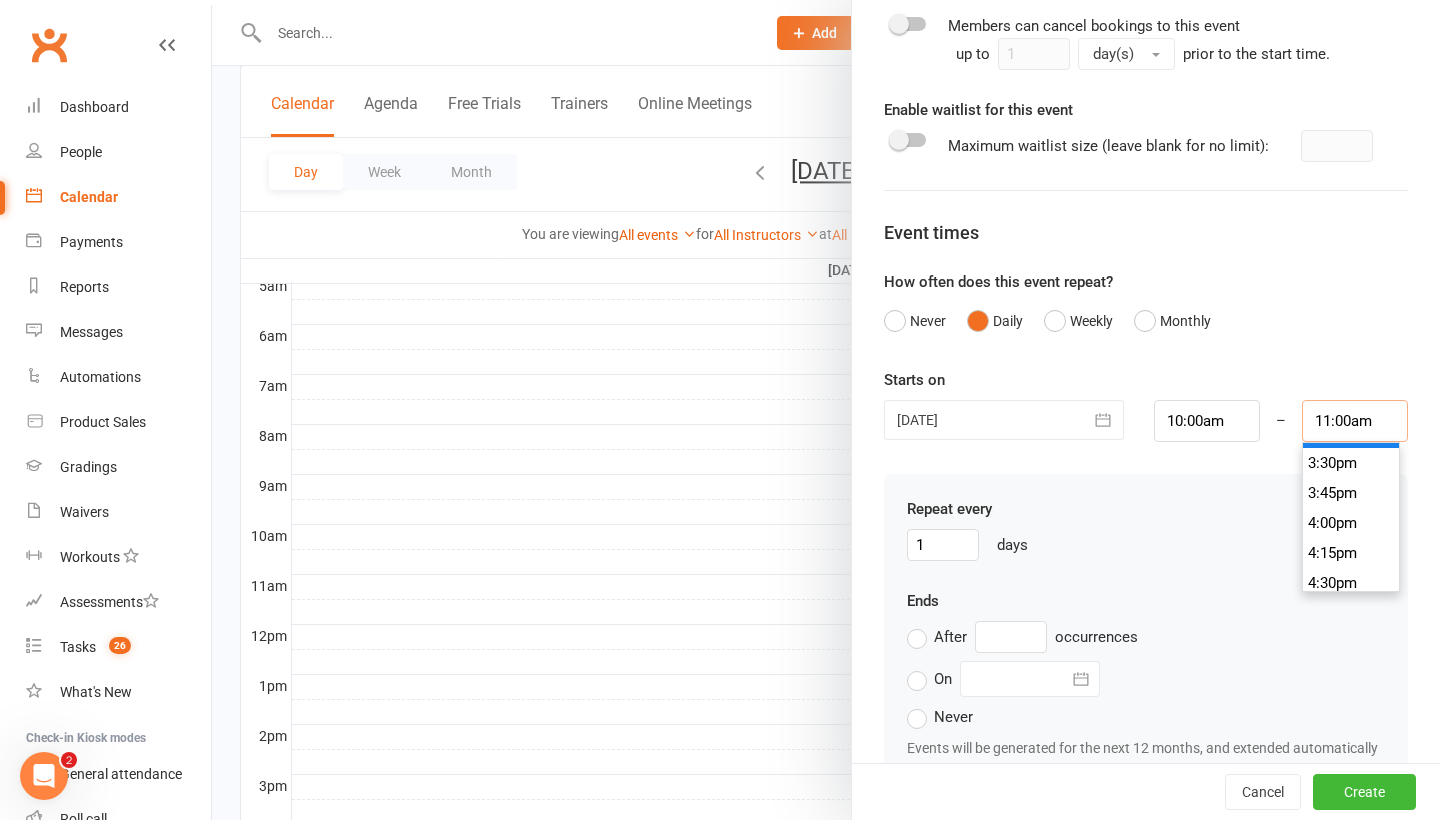 scroll, scrollTop: 1870, scrollLeft: 0, axis: vertical 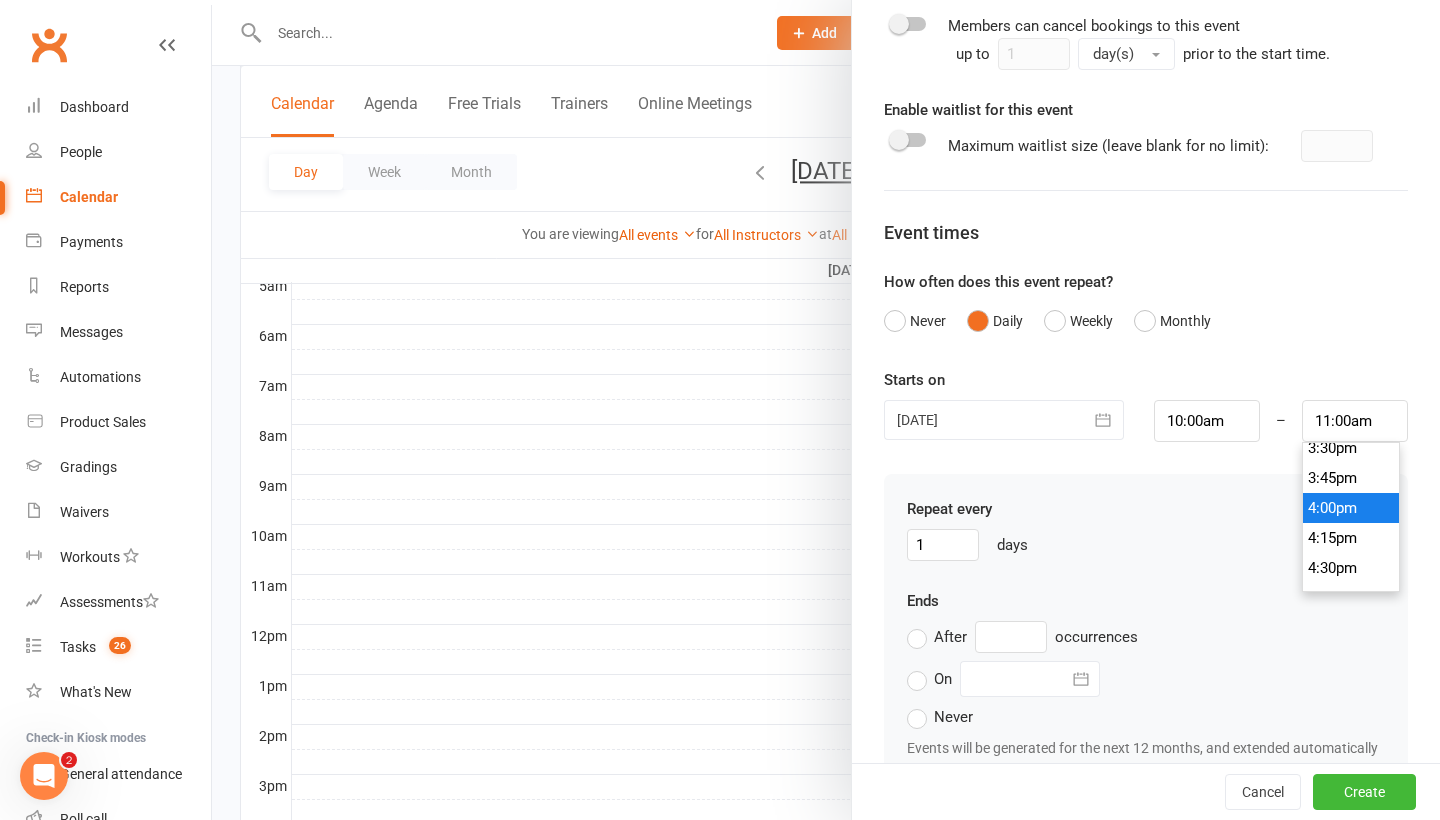 type on "4:00pm" 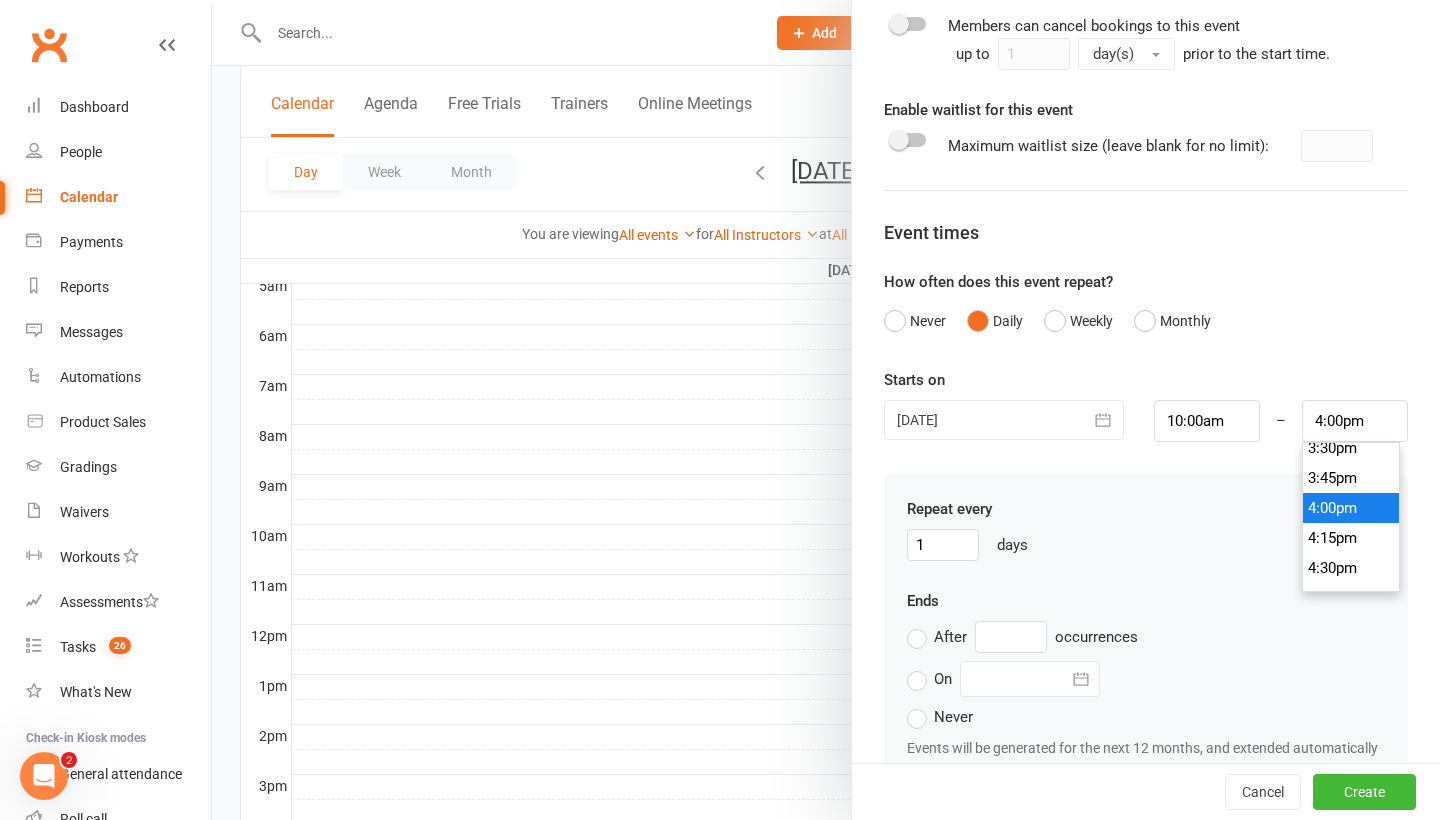 click on "4:00pm" at bounding box center [1351, 508] 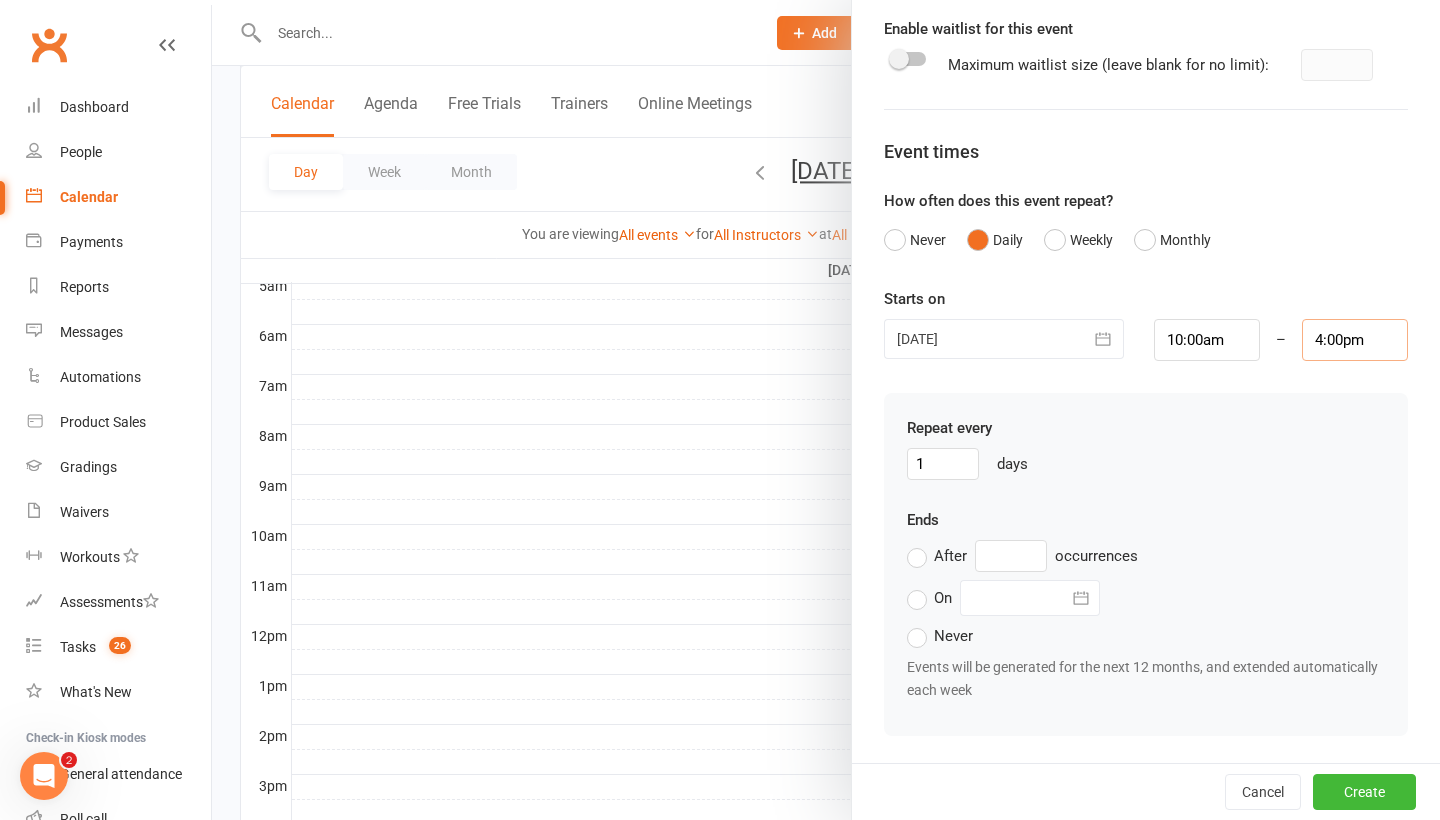 scroll, scrollTop: 1142, scrollLeft: 0, axis: vertical 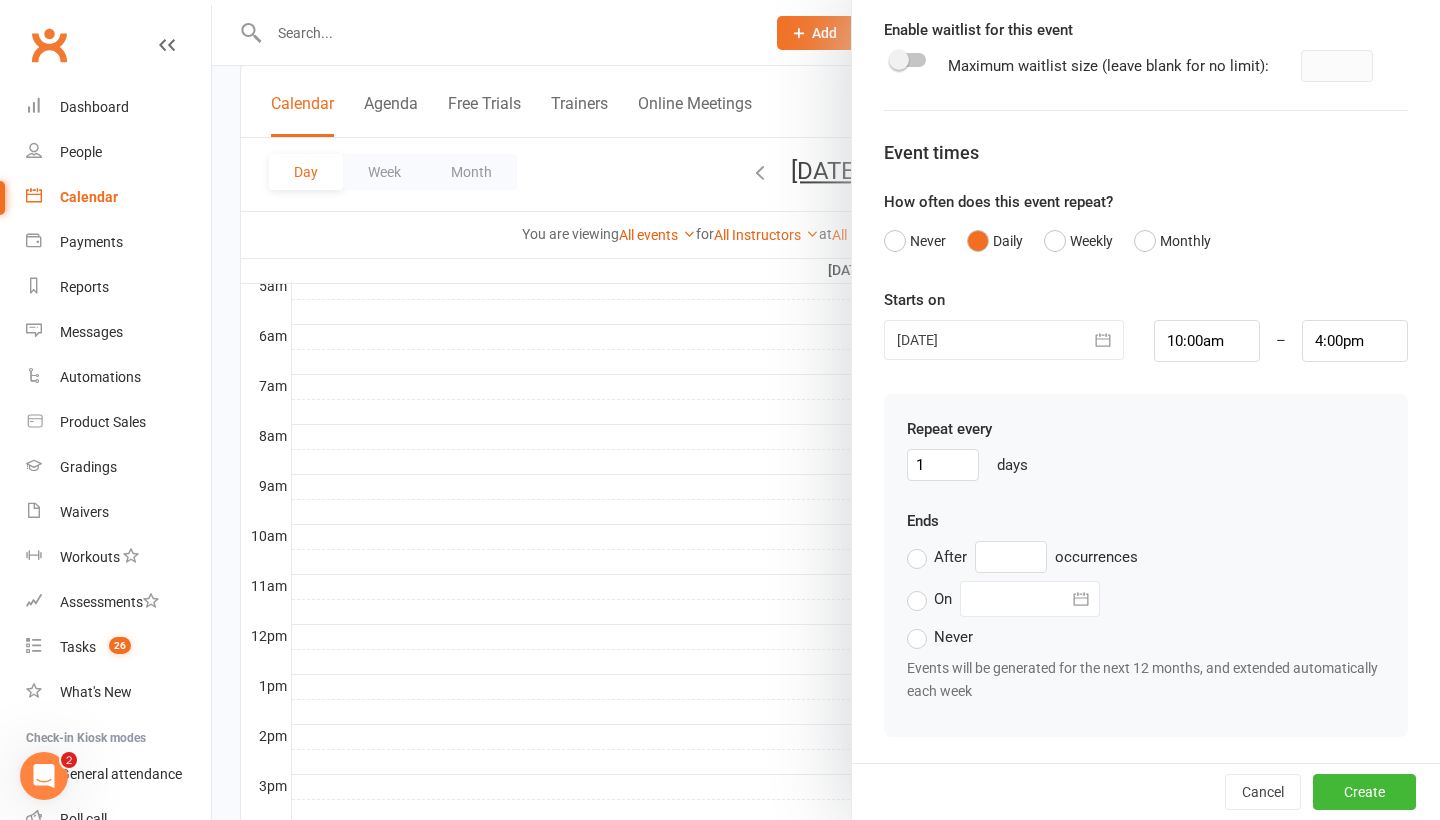 click on "After" at bounding box center (937, 557) 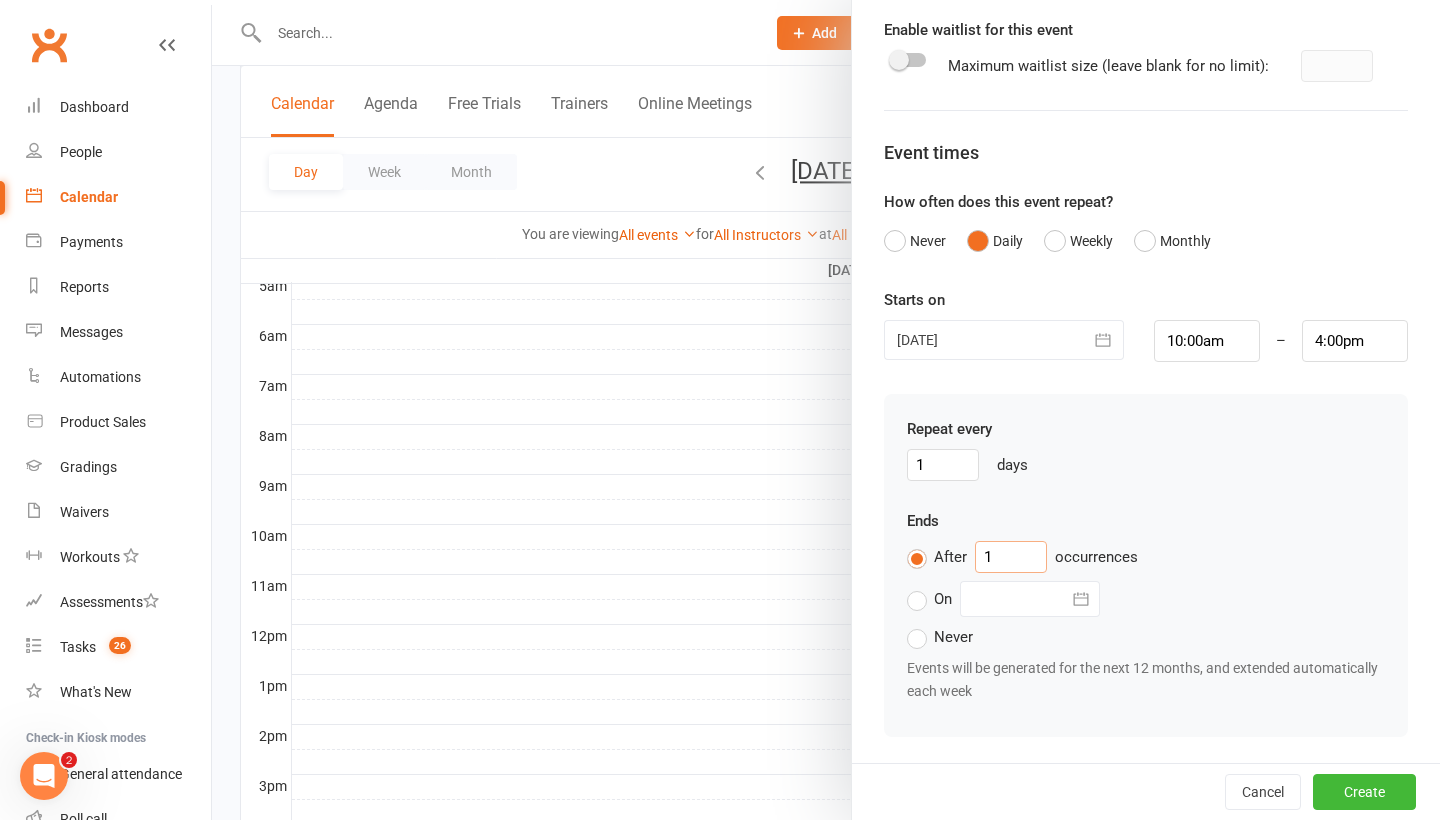 click on "1" at bounding box center [1011, 557] 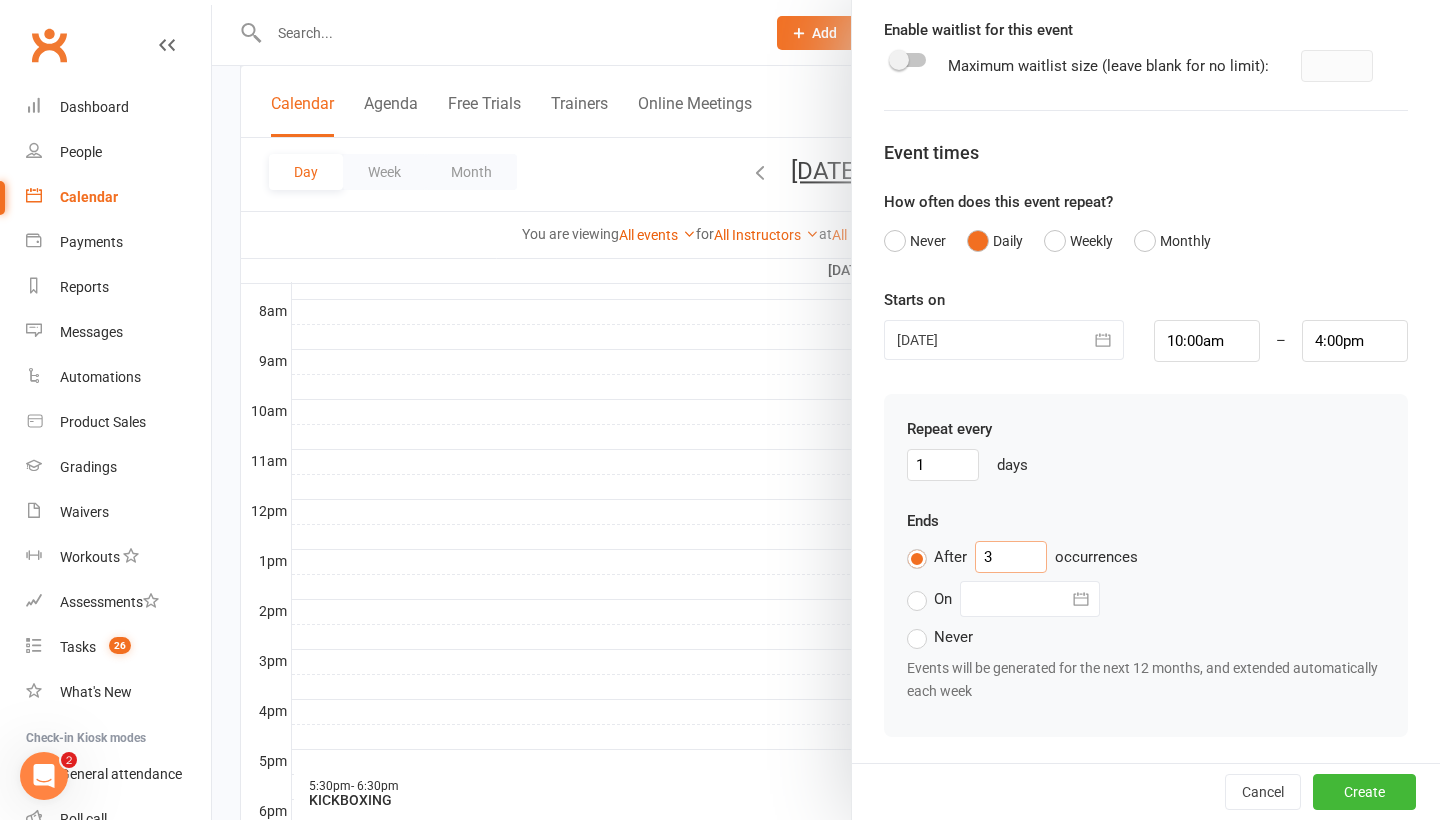 scroll, scrollTop: 509, scrollLeft: 0, axis: vertical 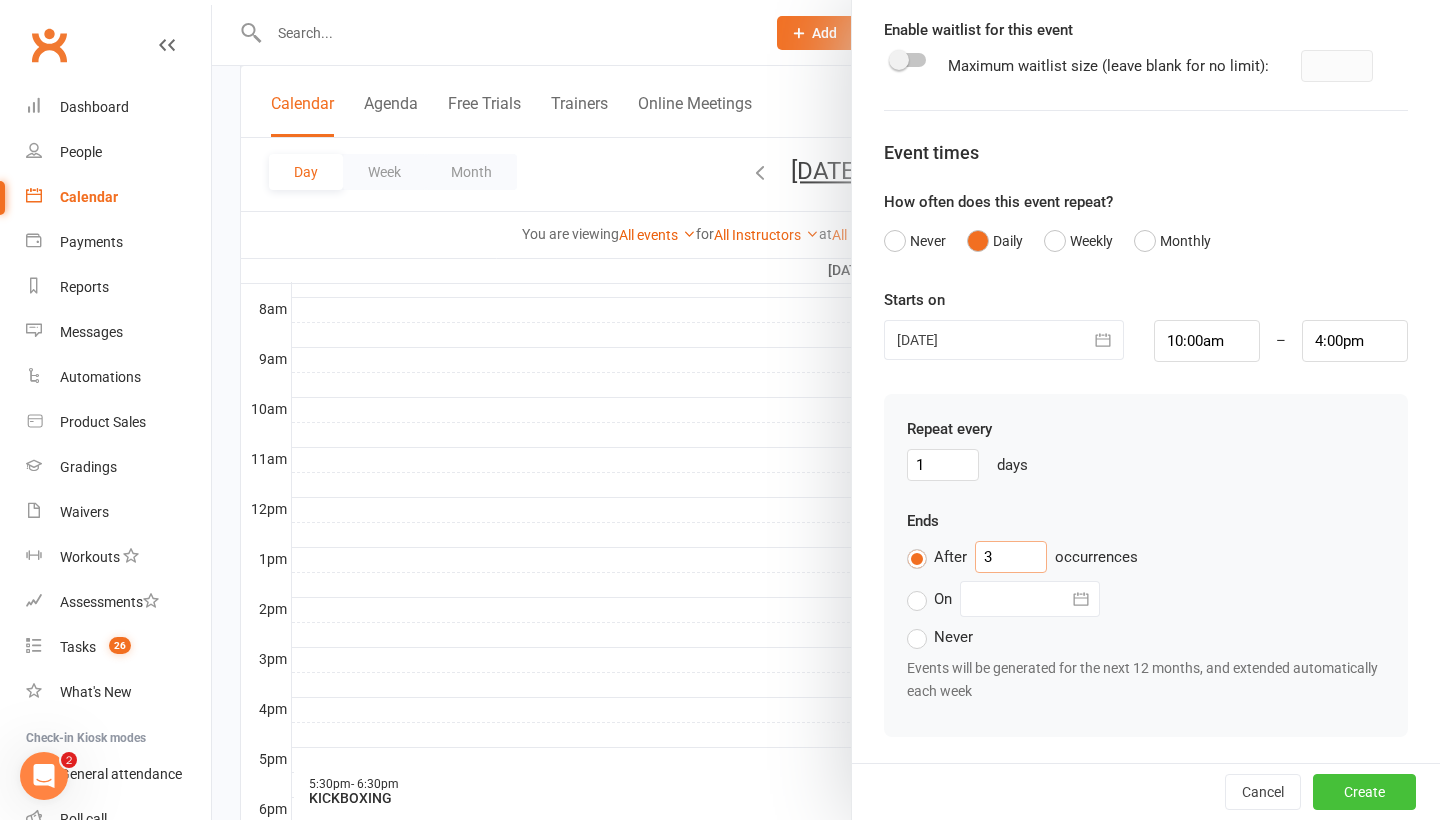 type on "3" 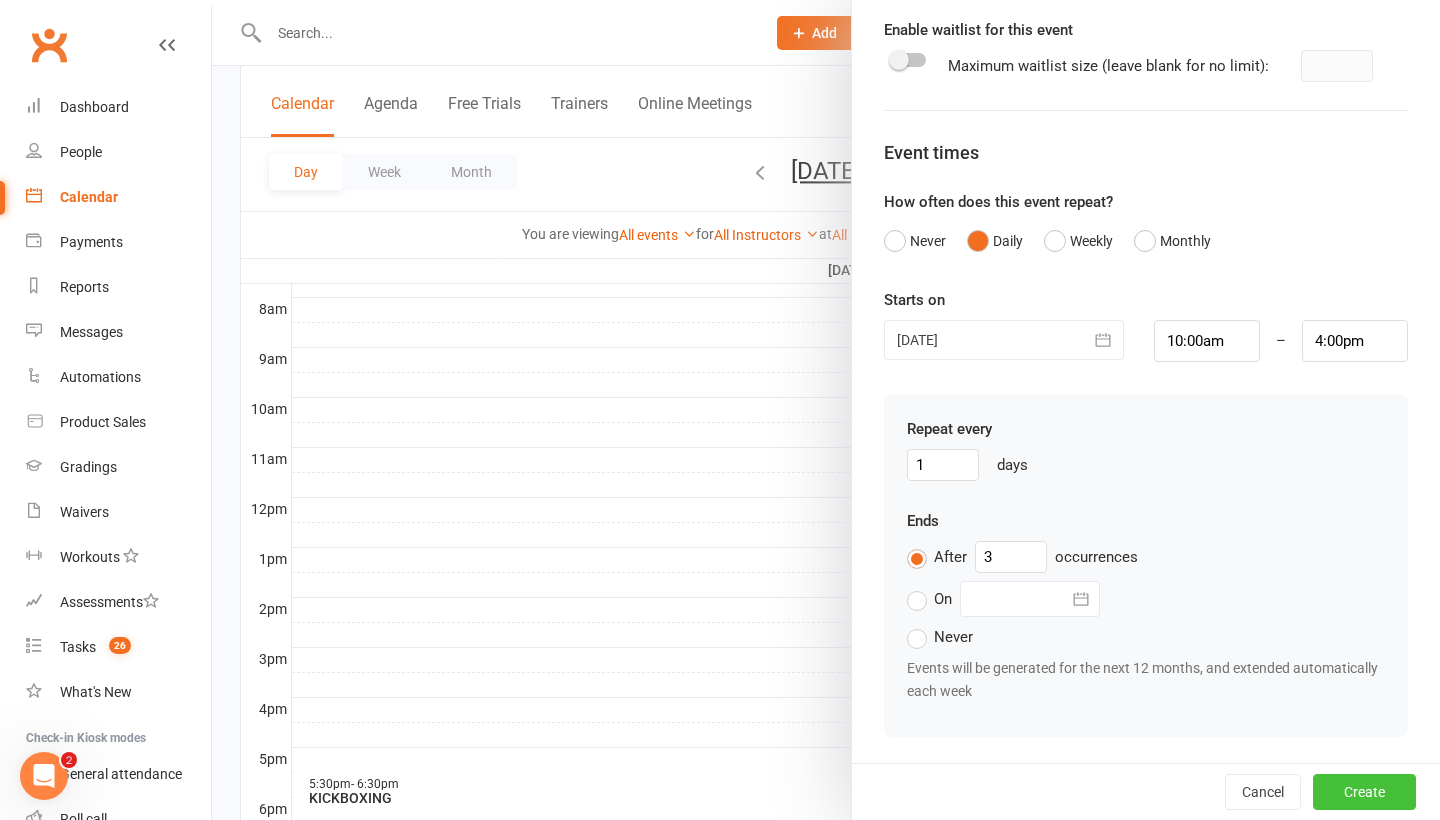 click on "Create" at bounding box center [1364, 792] 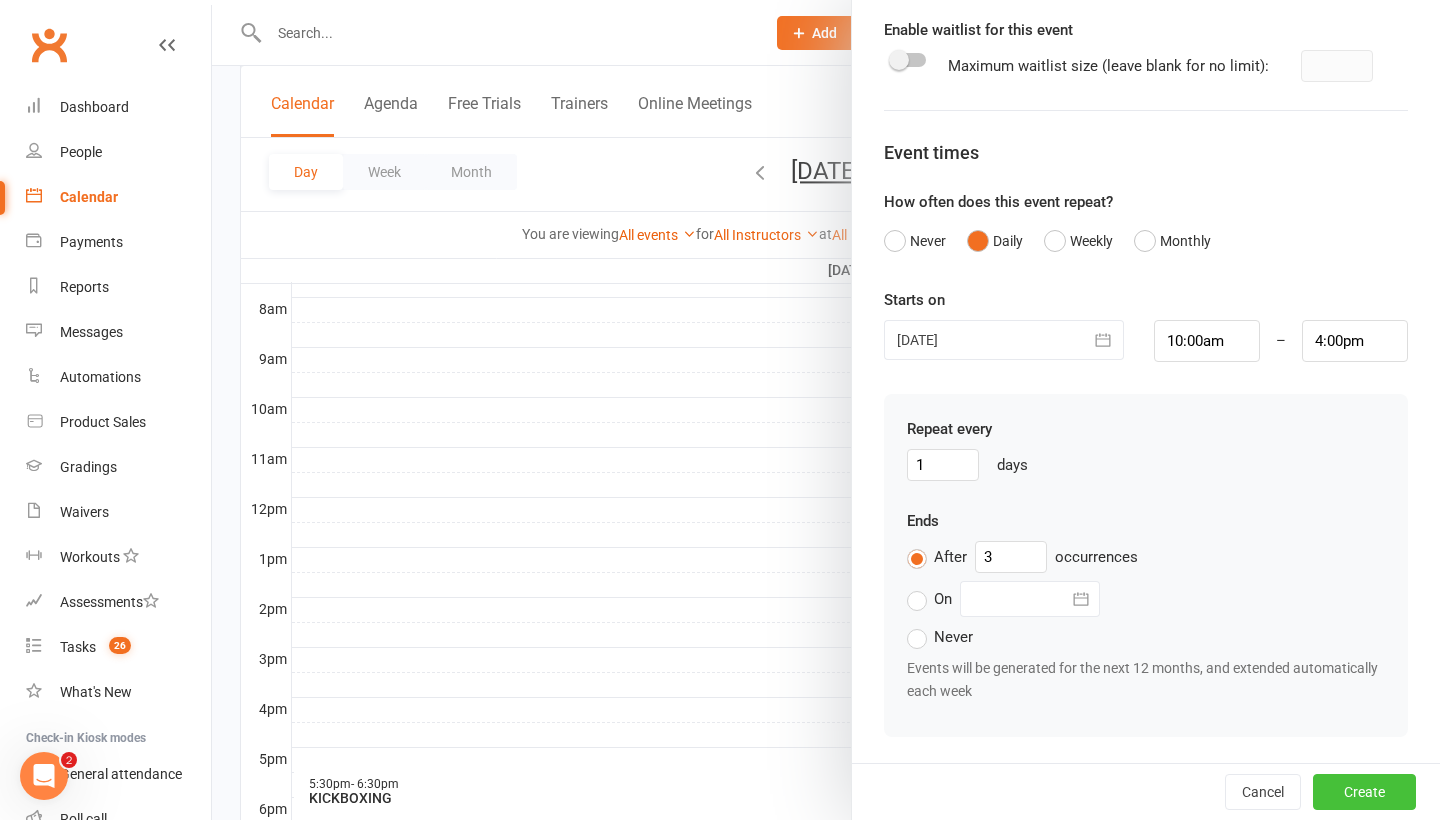 type 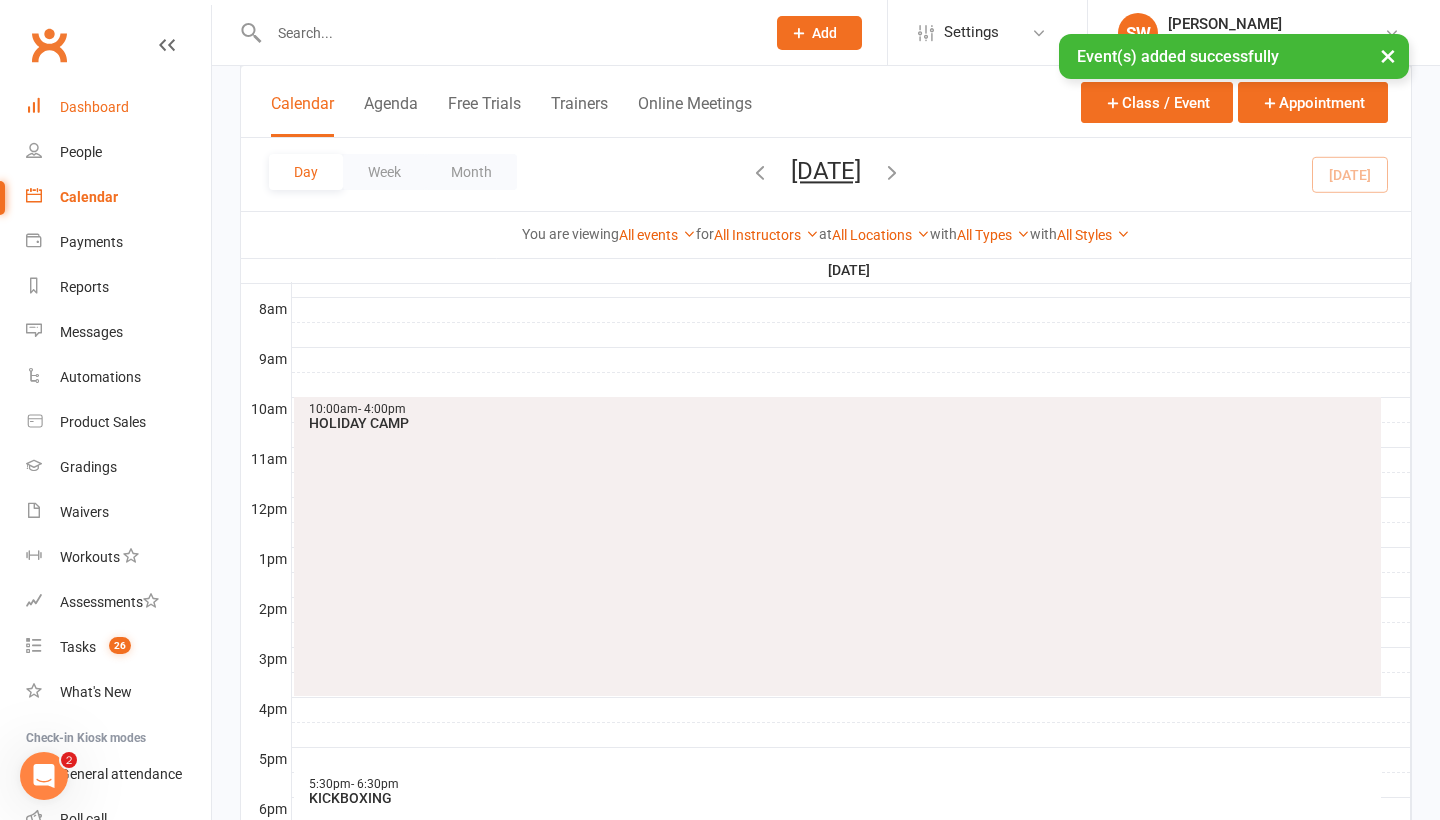 click on "Dashboard" at bounding box center (94, 107) 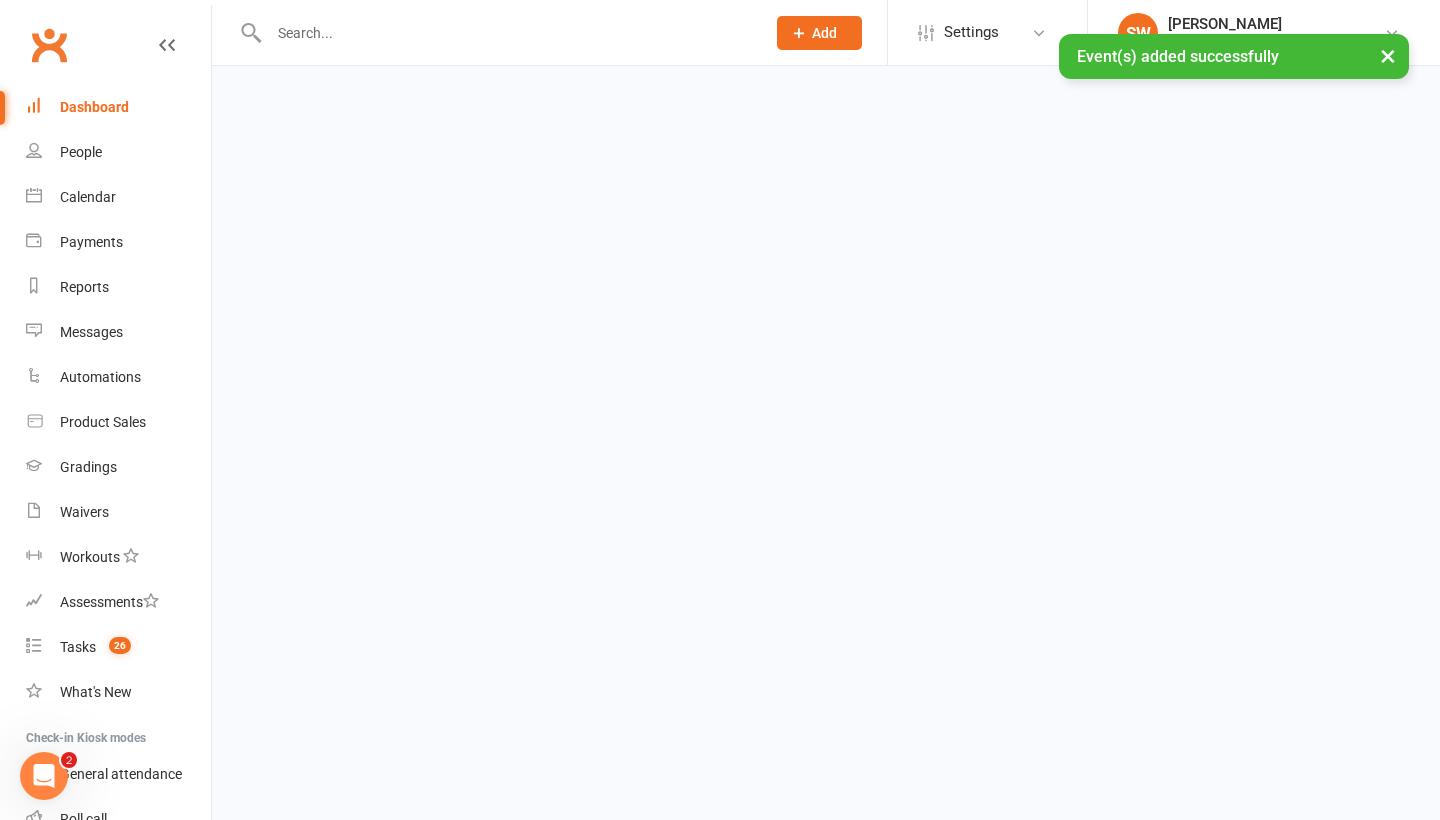scroll, scrollTop: 0, scrollLeft: 0, axis: both 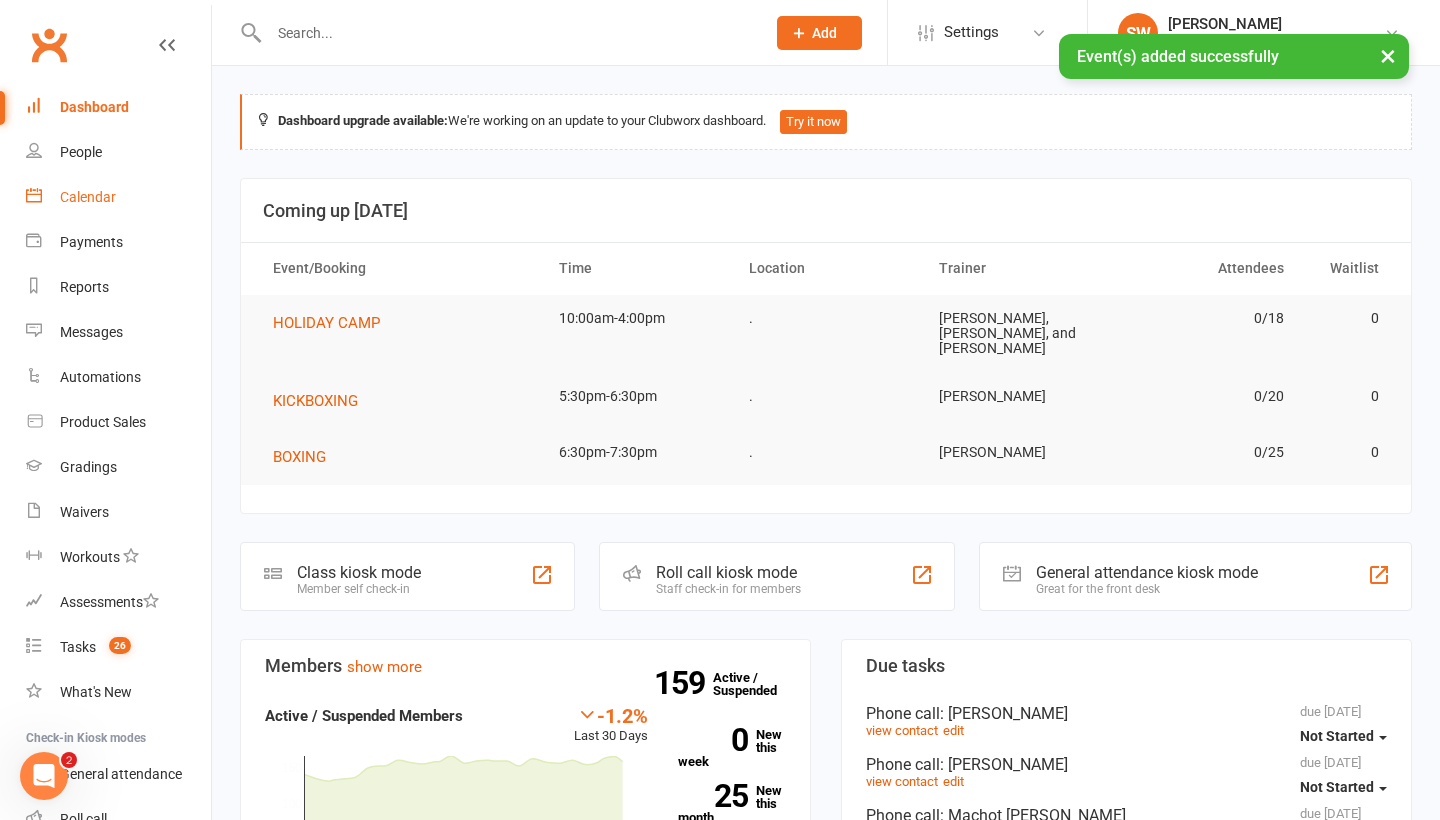 click on "Calendar" at bounding box center [88, 197] 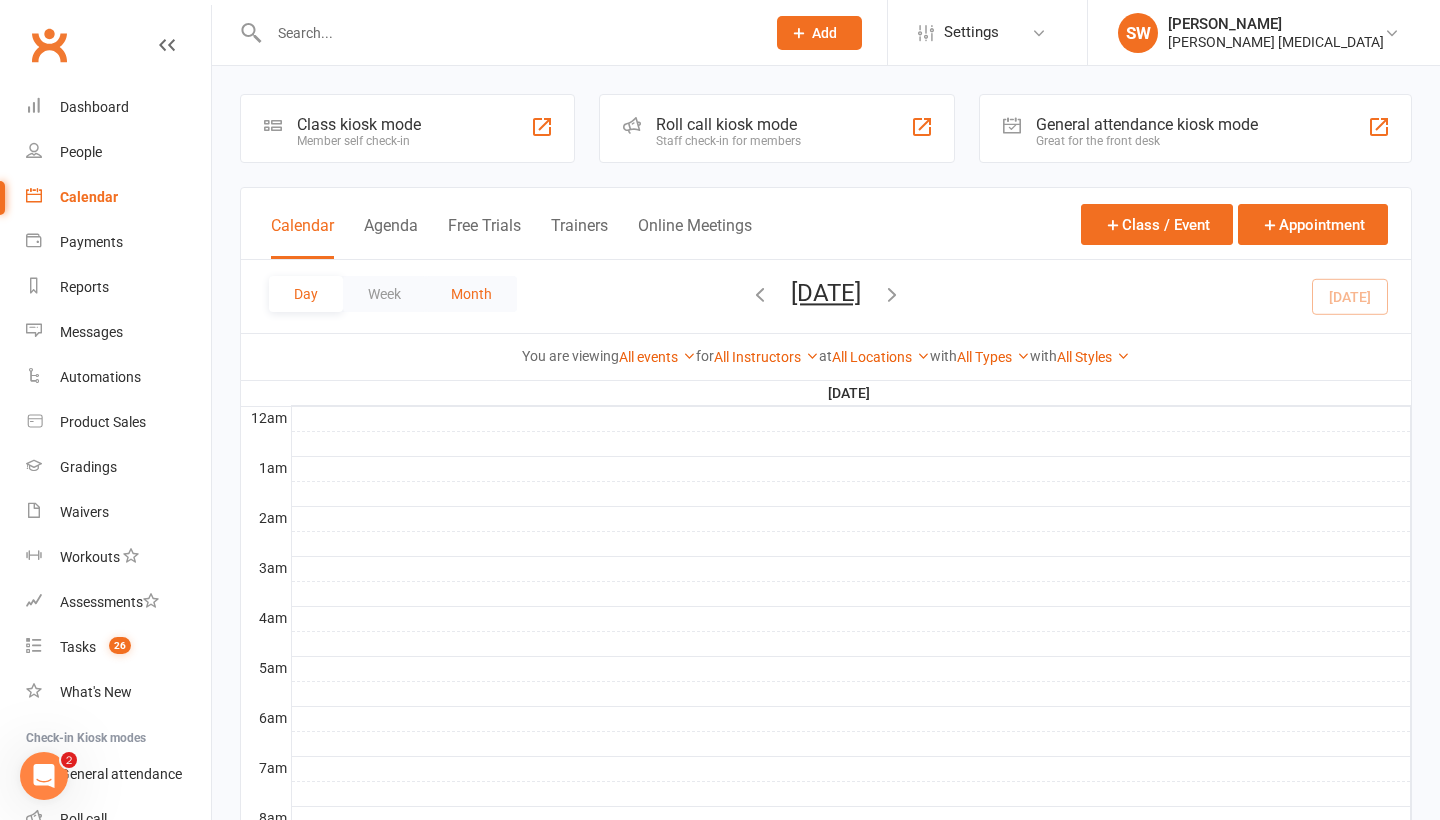 click on "Month" at bounding box center [471, 294] 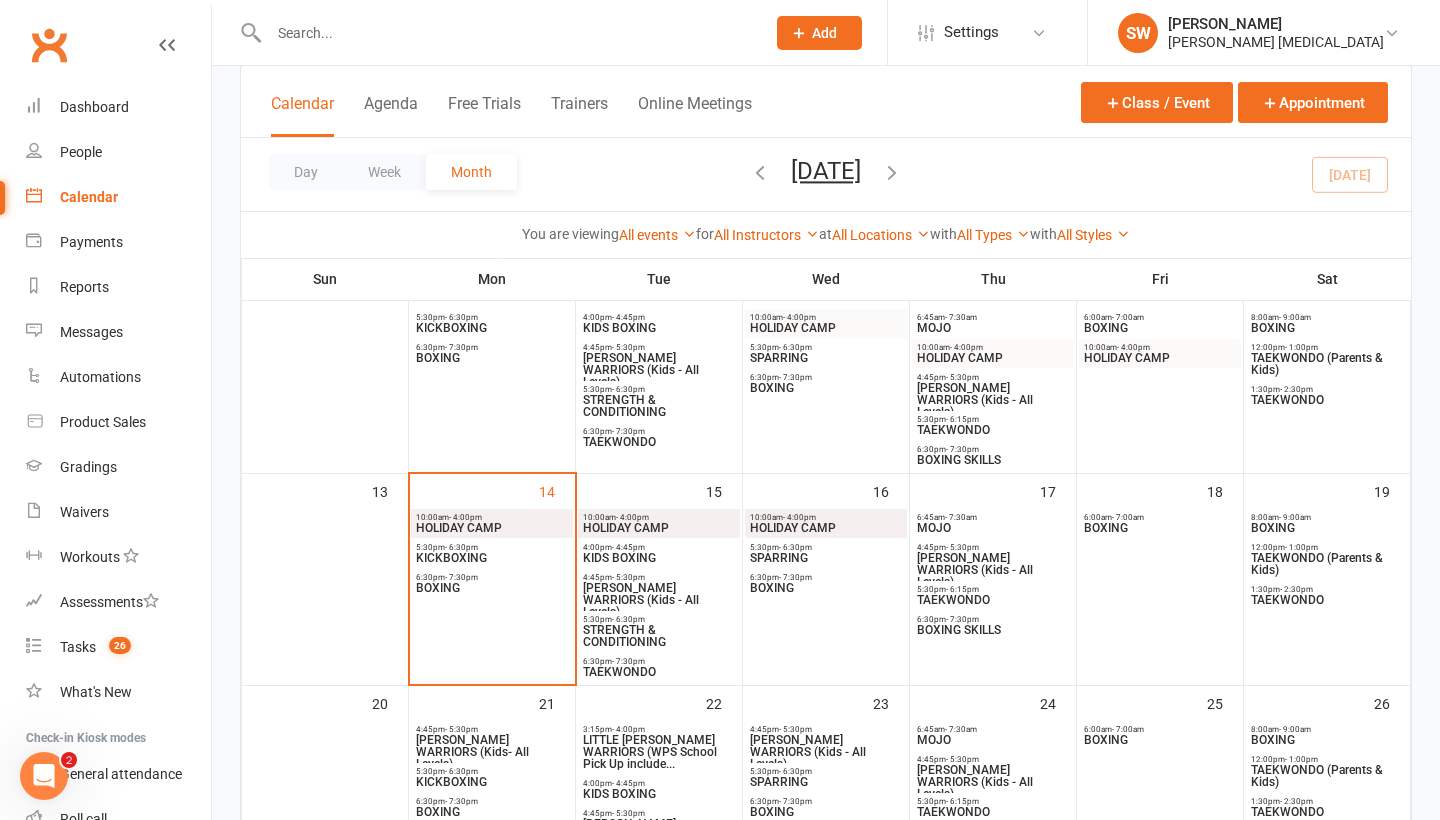 scroll, scrollTop: 385, scrollLeft: 0, axis: vertical 